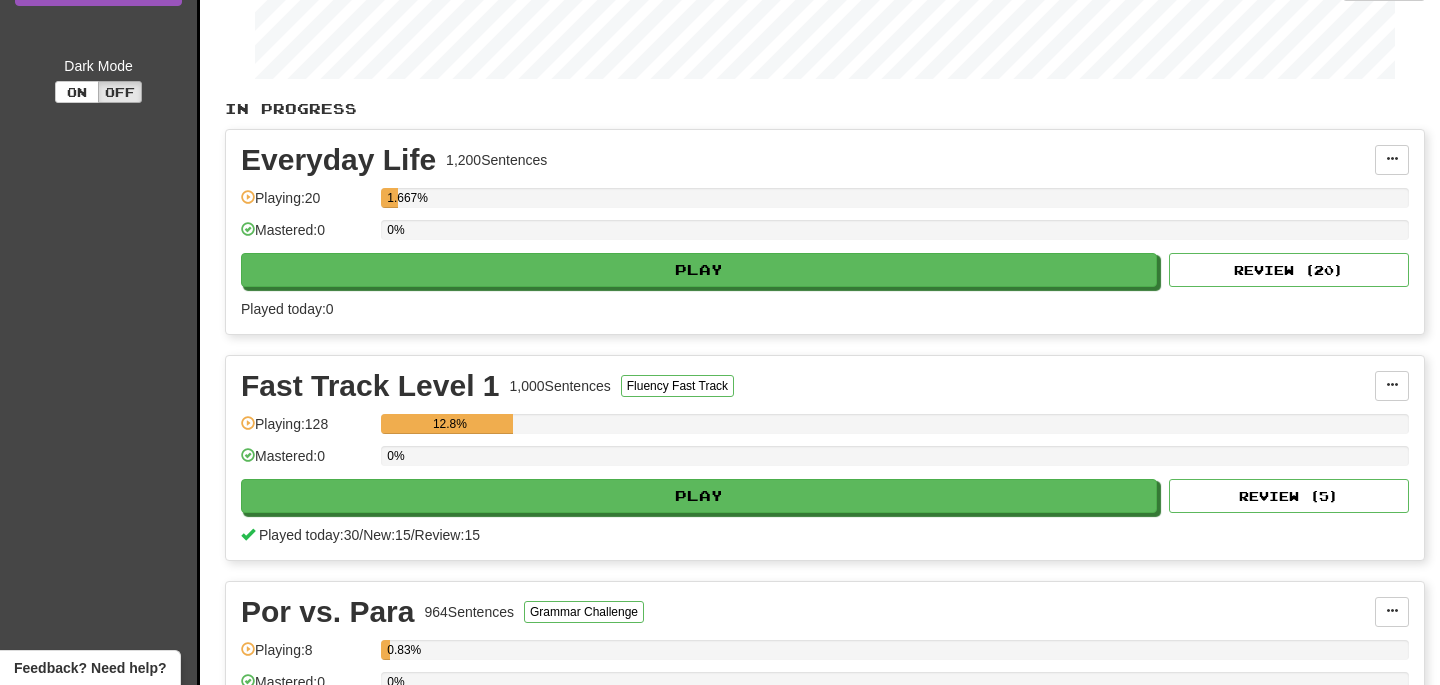 scroll, scrollTop: 338, scrollLeft: 0, axis: vertical 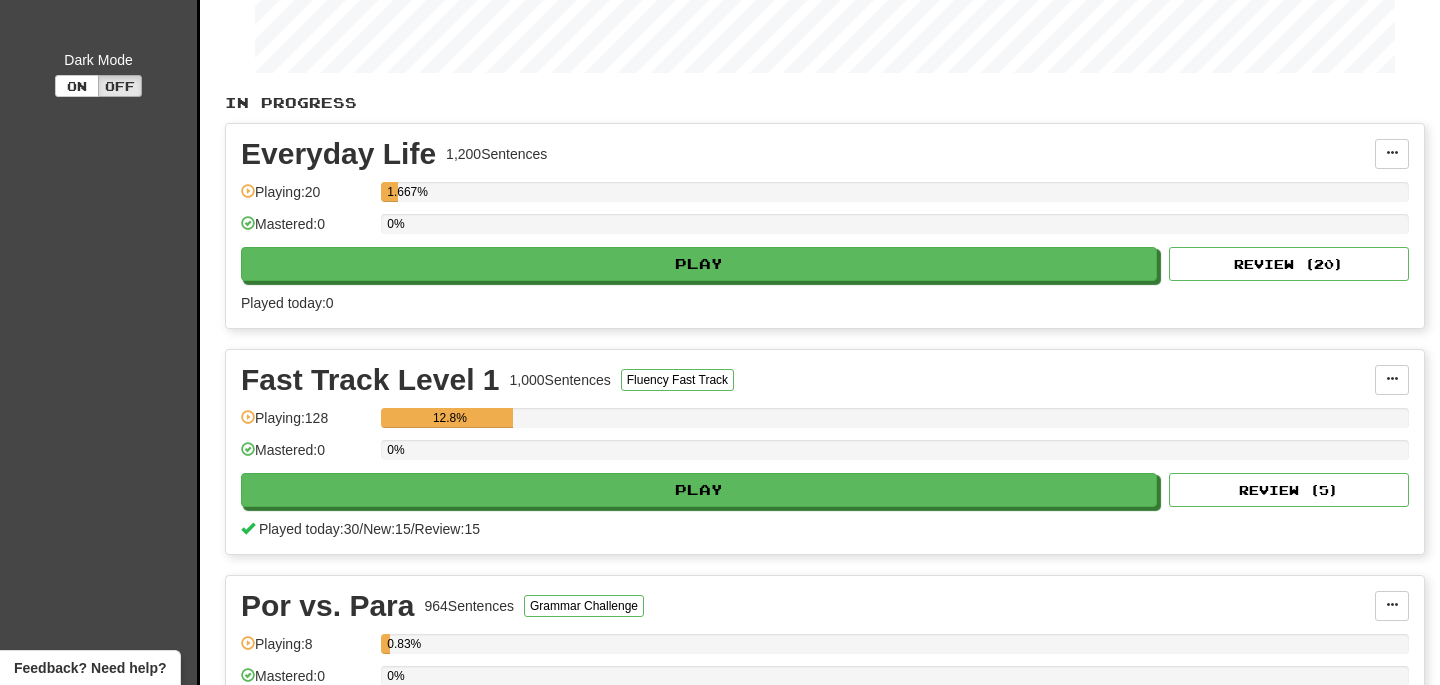 click on "Played today:  30  /  New:  15  /  Review:  15" at bounding box center (825, 529) 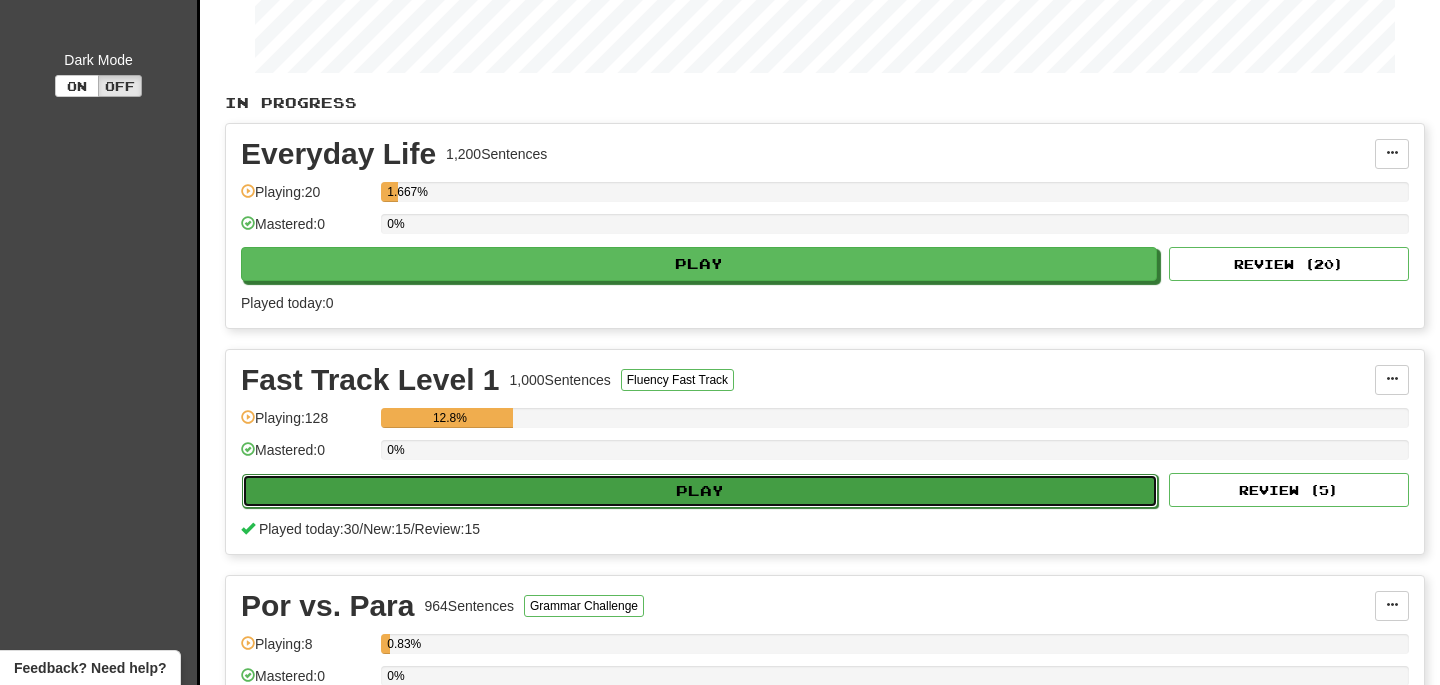 click on "Play" at bounding box center [700, 491] 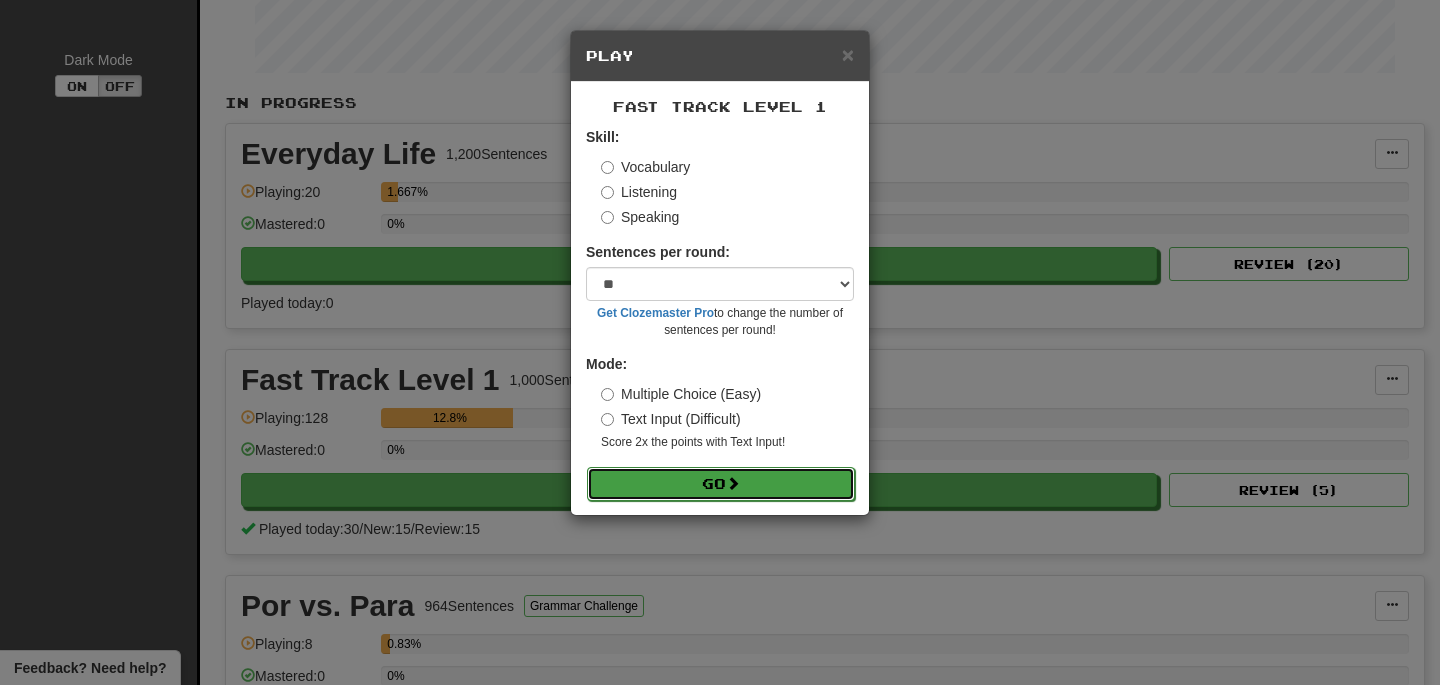 click on "Go" at bounding box center (721, 484) 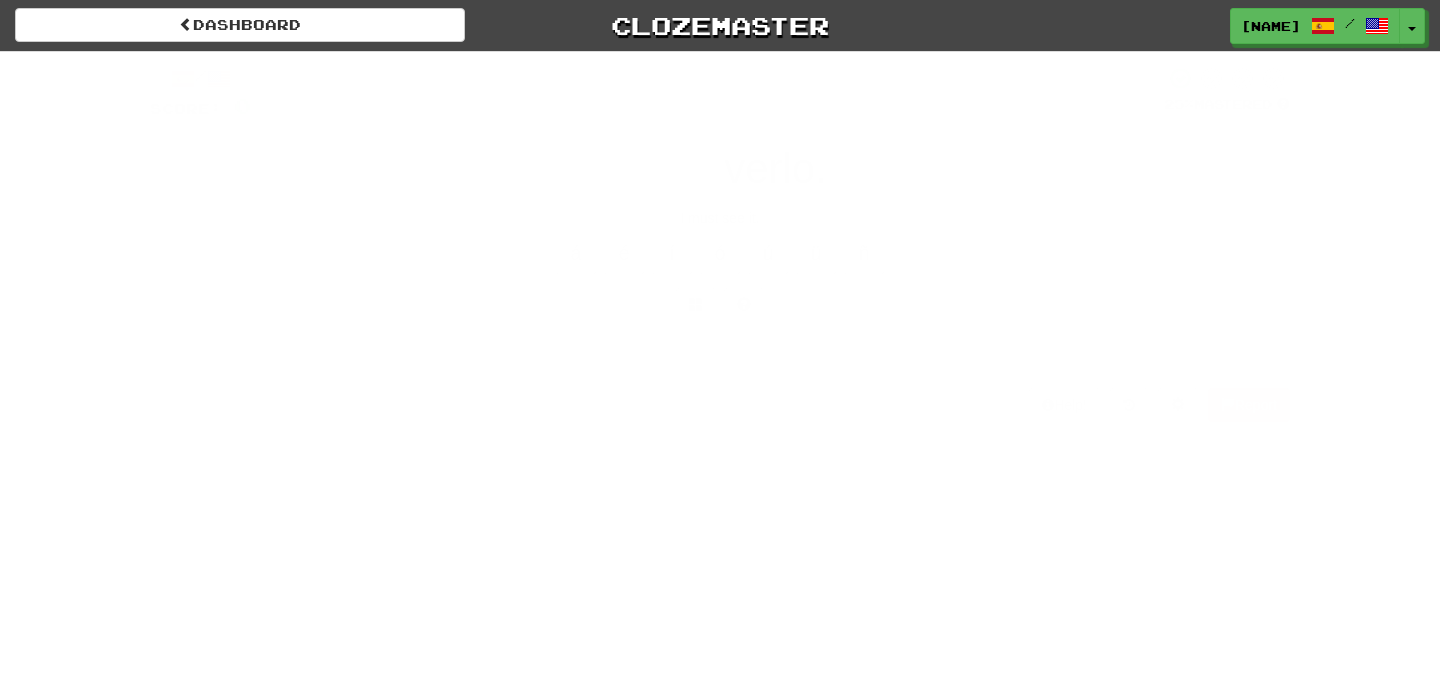 scroll, scrollTop: 0, scrollLeft: 0, axis: both 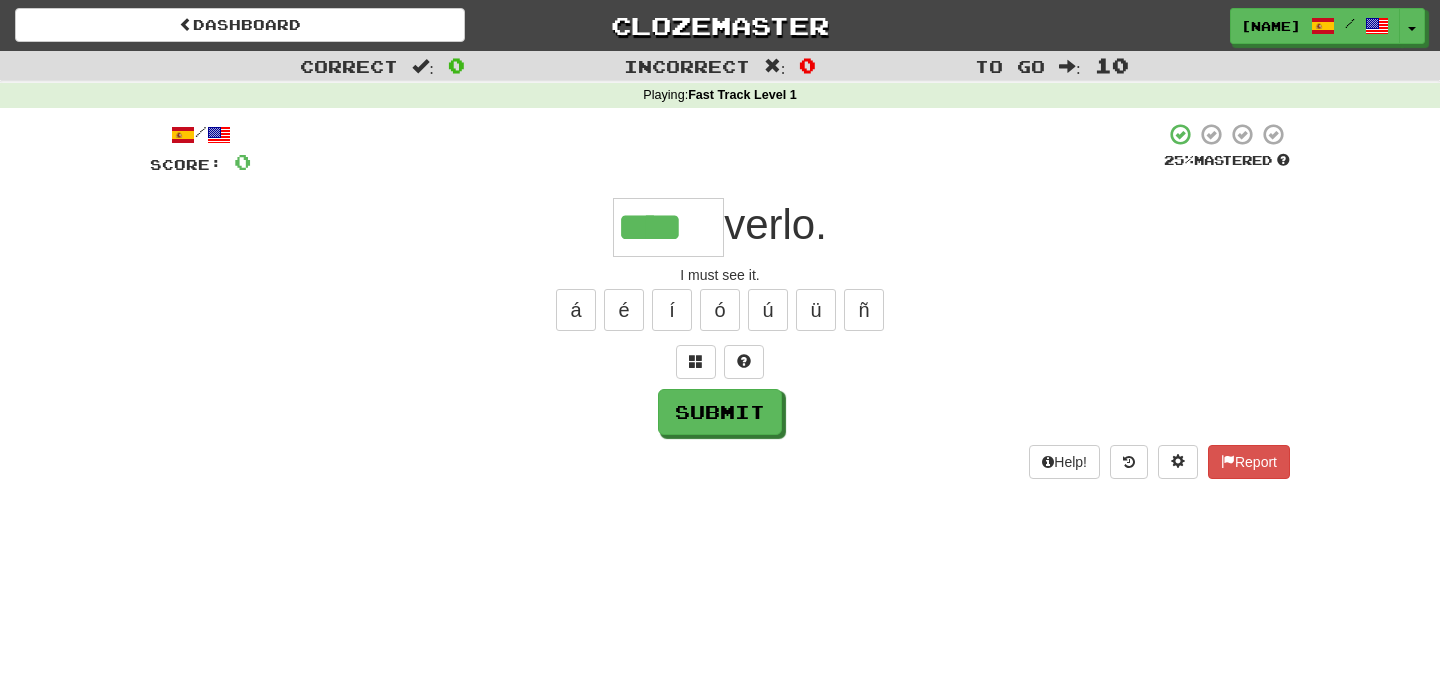 type on "****" 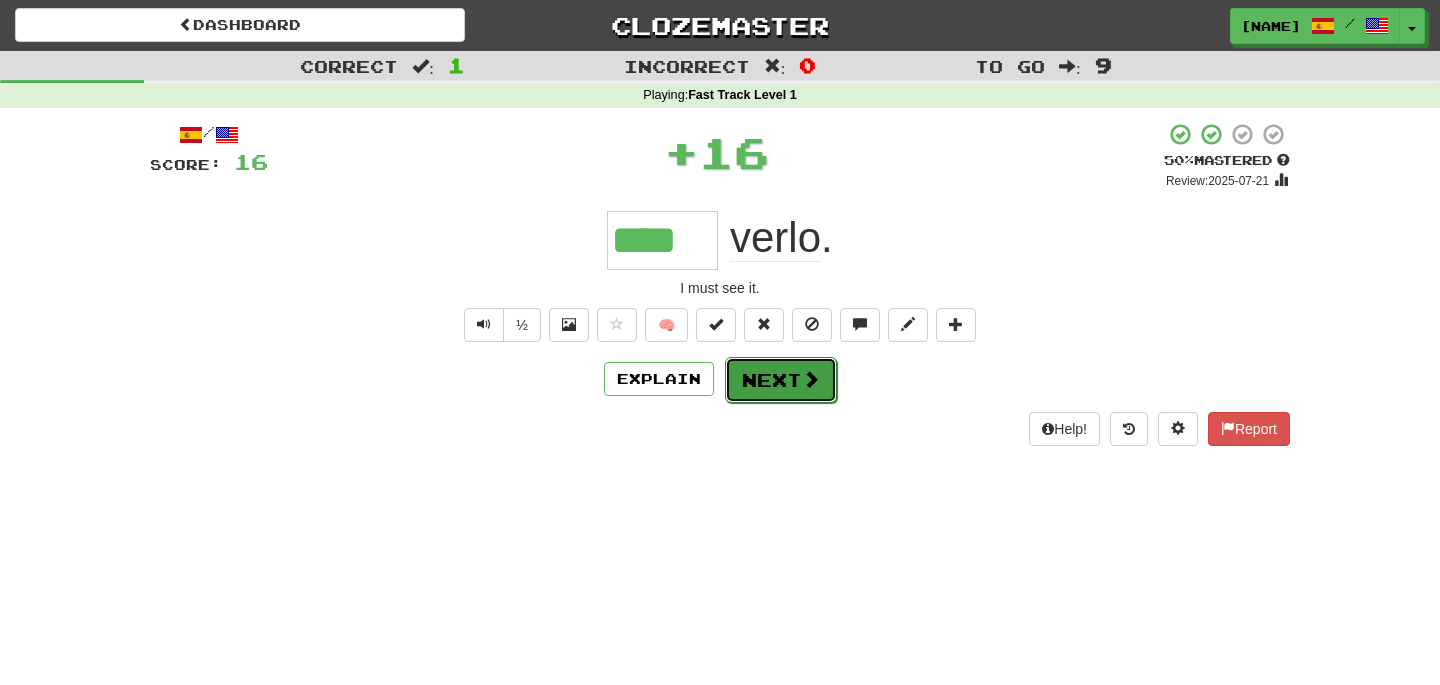 click on "Next" at bounding box center [781, 380] 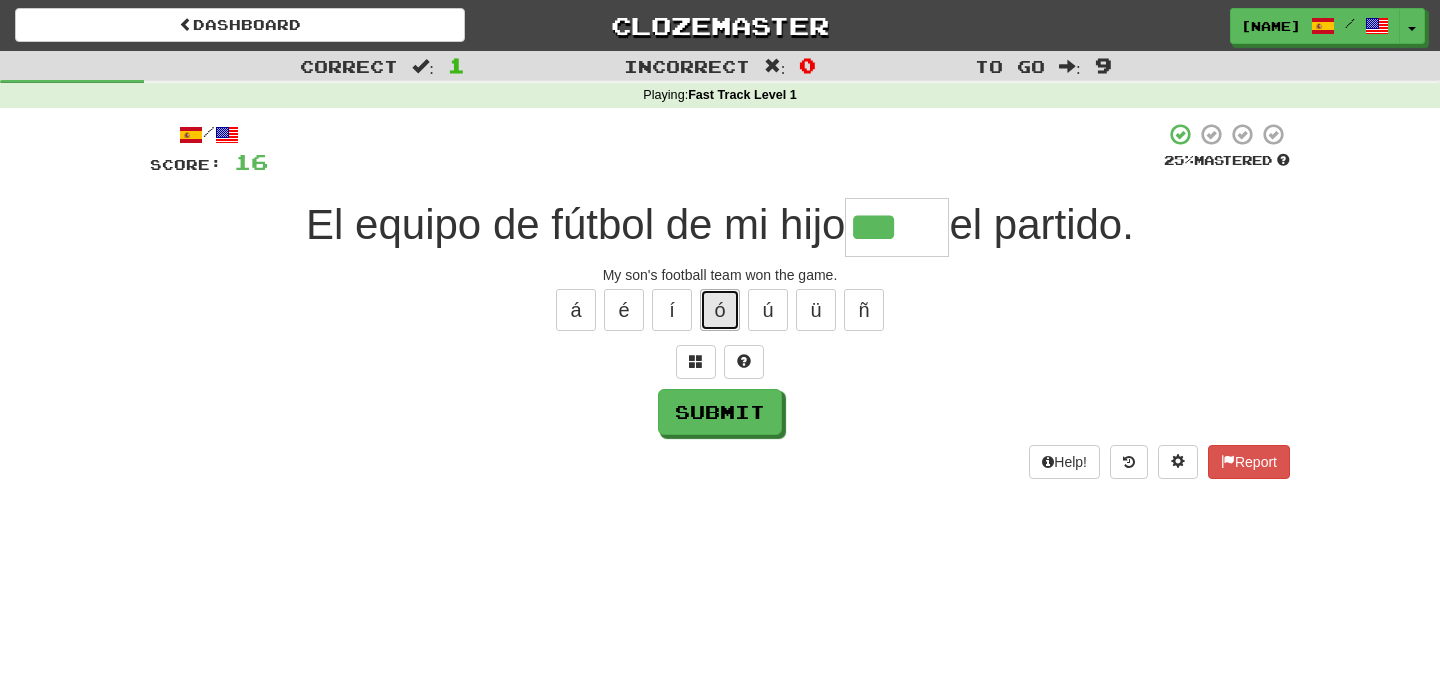 click on "ó" at bounding box center (720, 310) 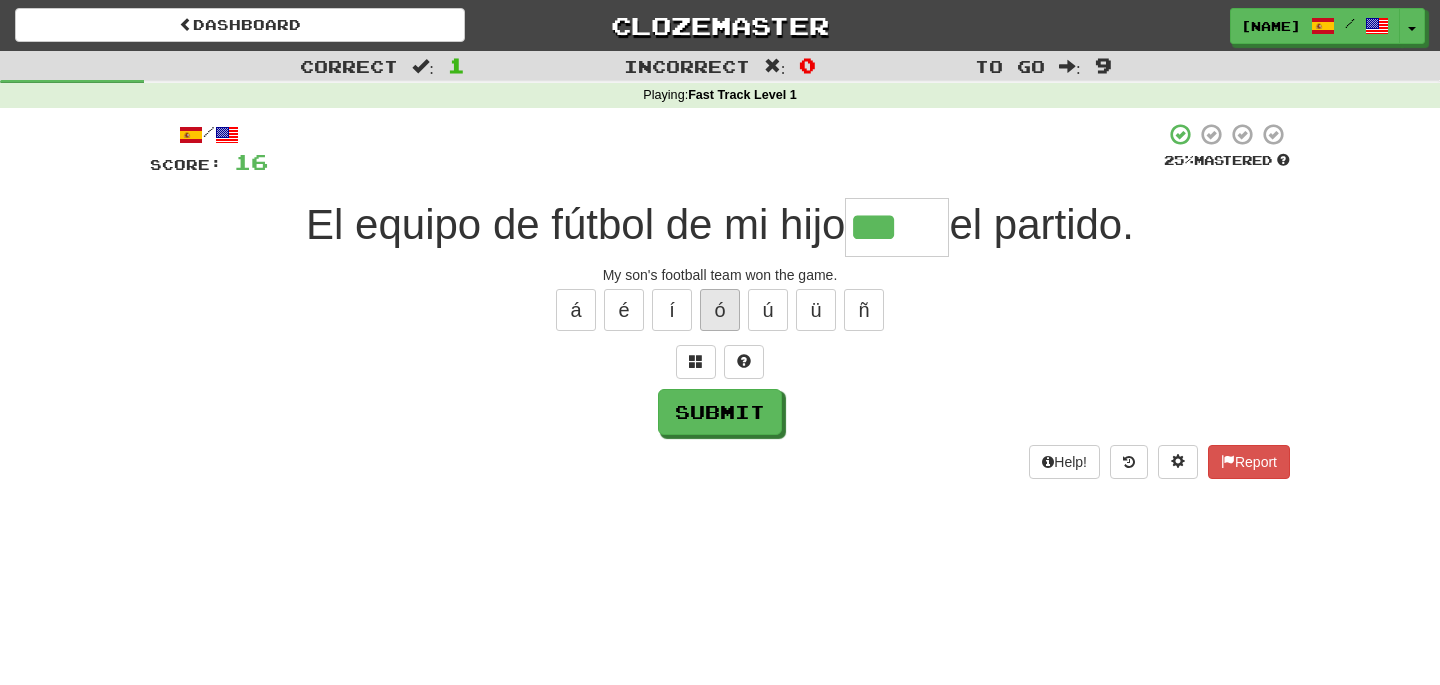 type on "****" 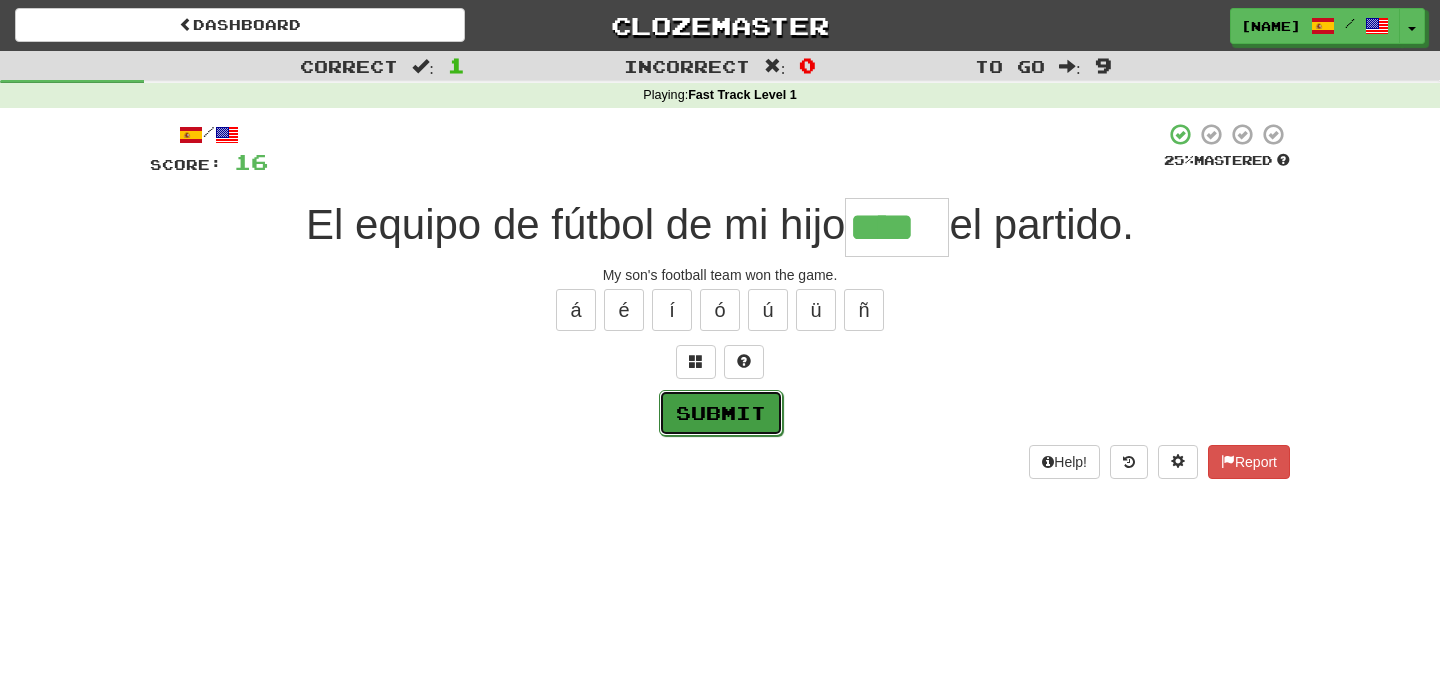 click on "Submit" at bounding box center [721, 413] 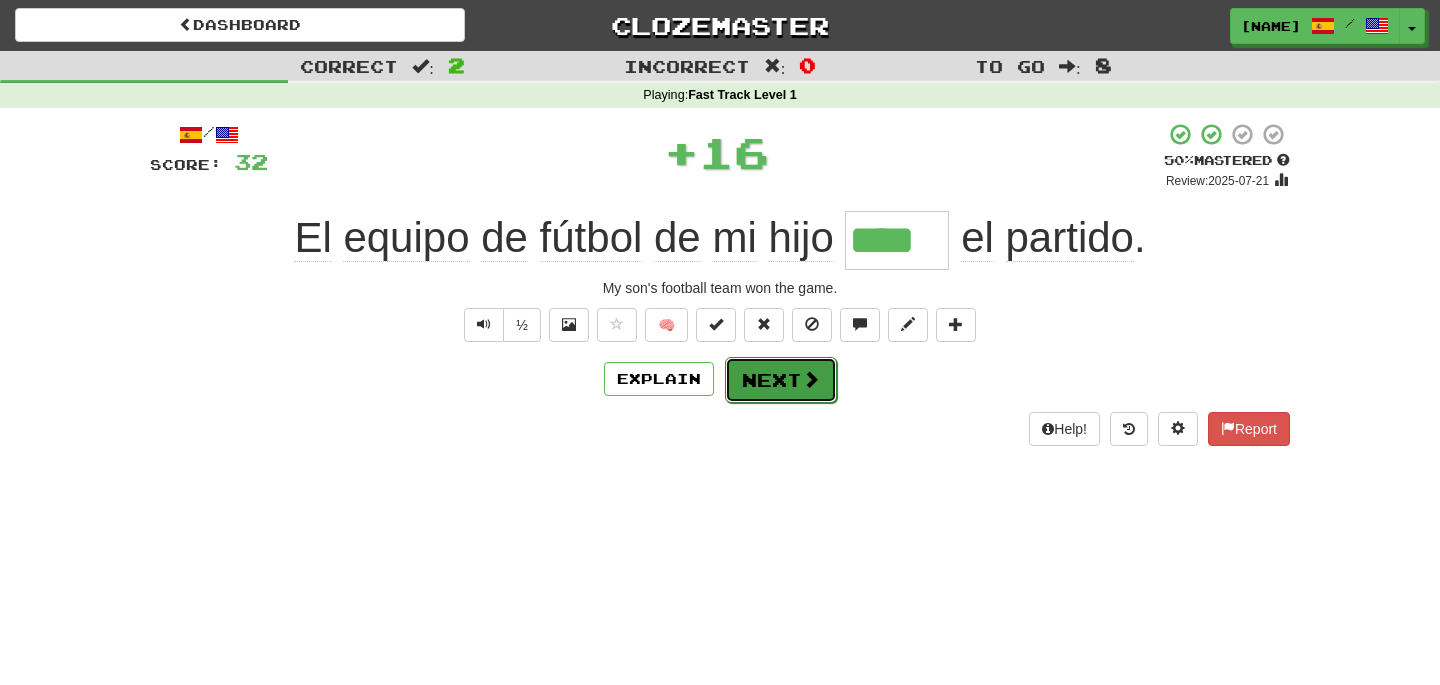 click on "Next" at bounding box center [781, 380] 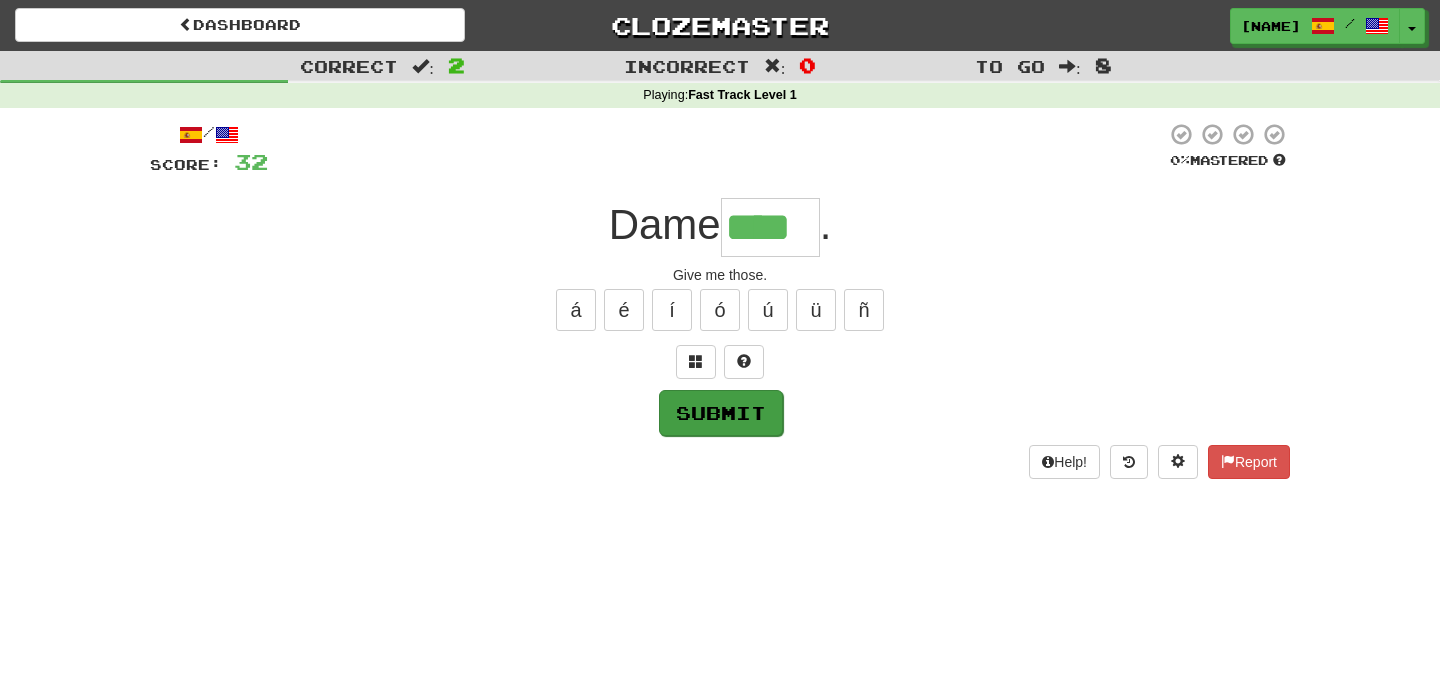 type on "****" 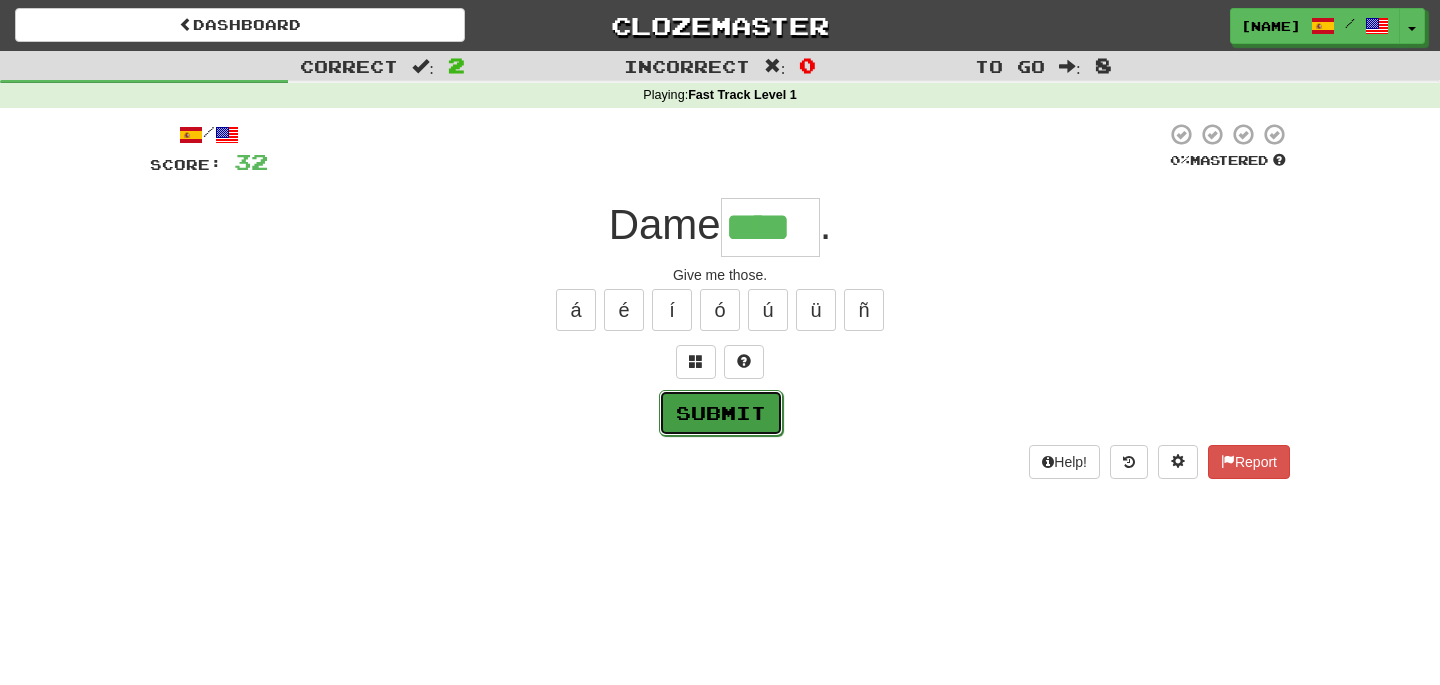 click on "Submit" at bounding box center [721, 413] 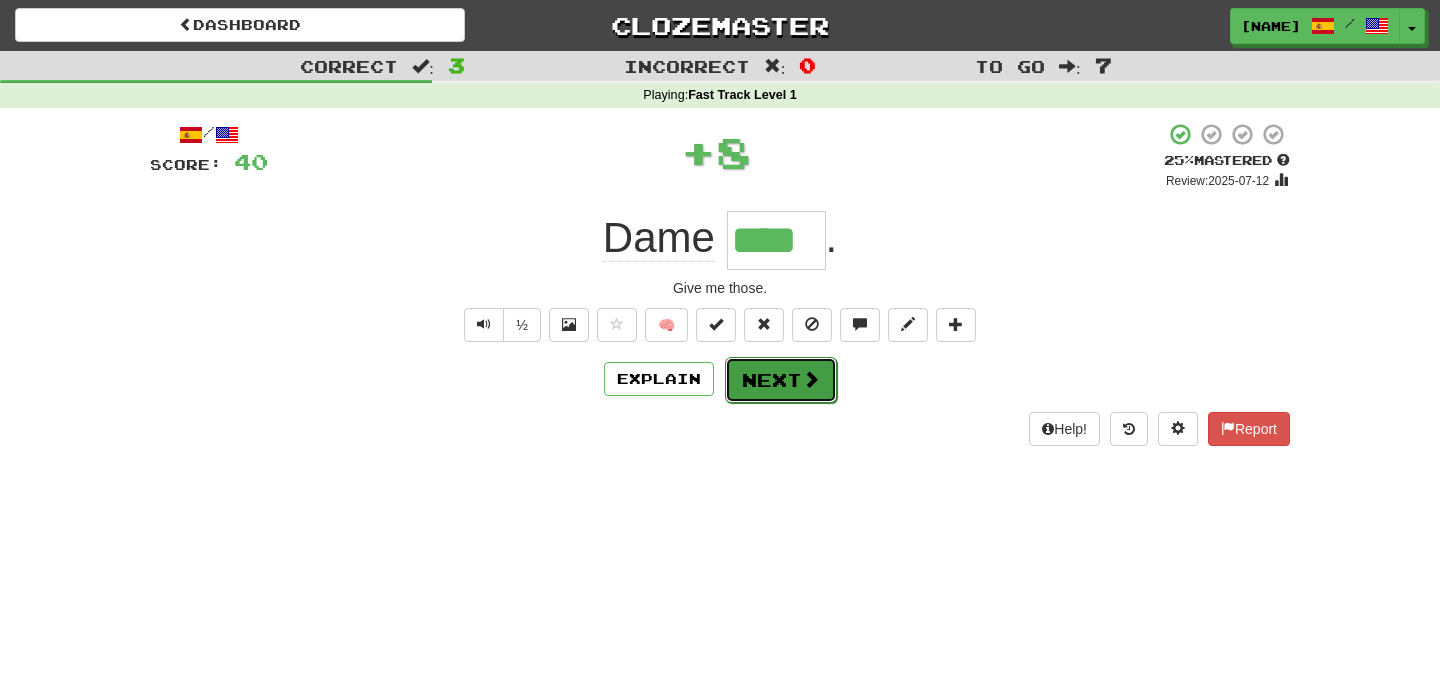 click on "Next" at bounding box center (781, 380) 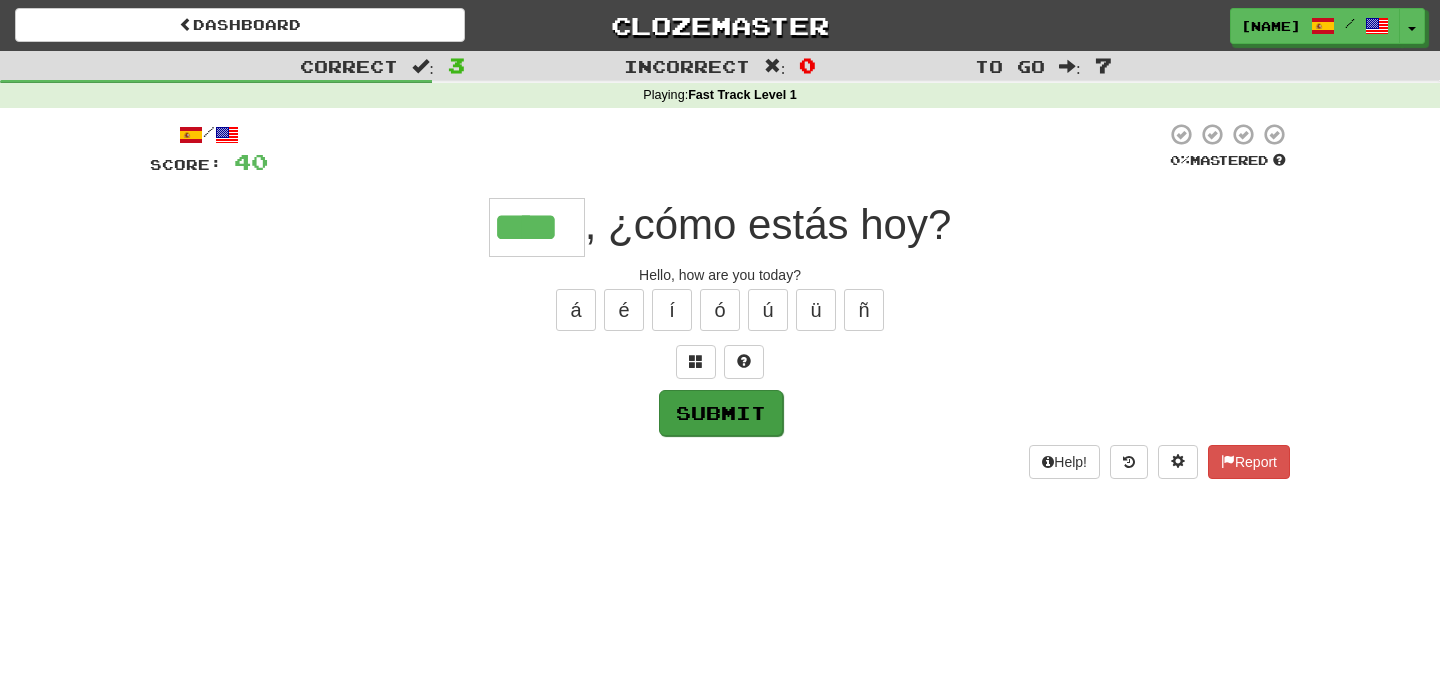 type on "****" 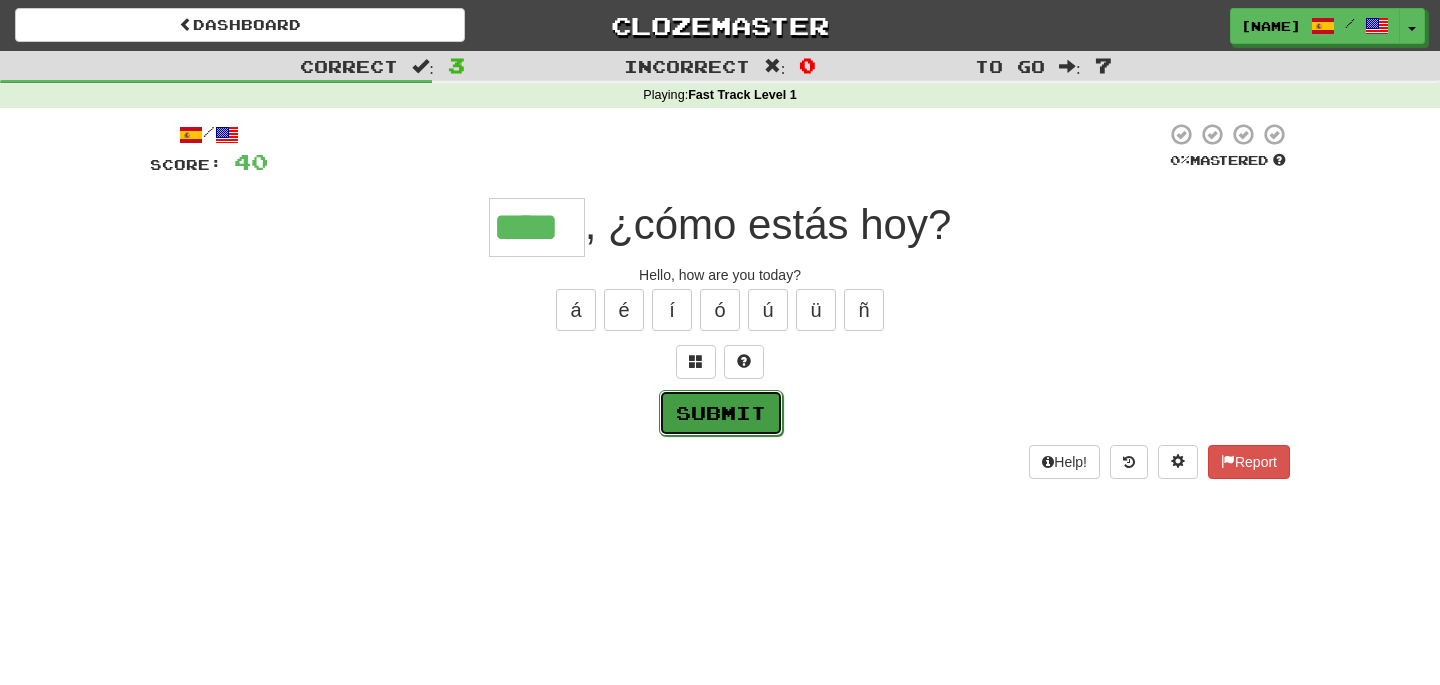 click on "Submit" at bounding box center [721, 413] 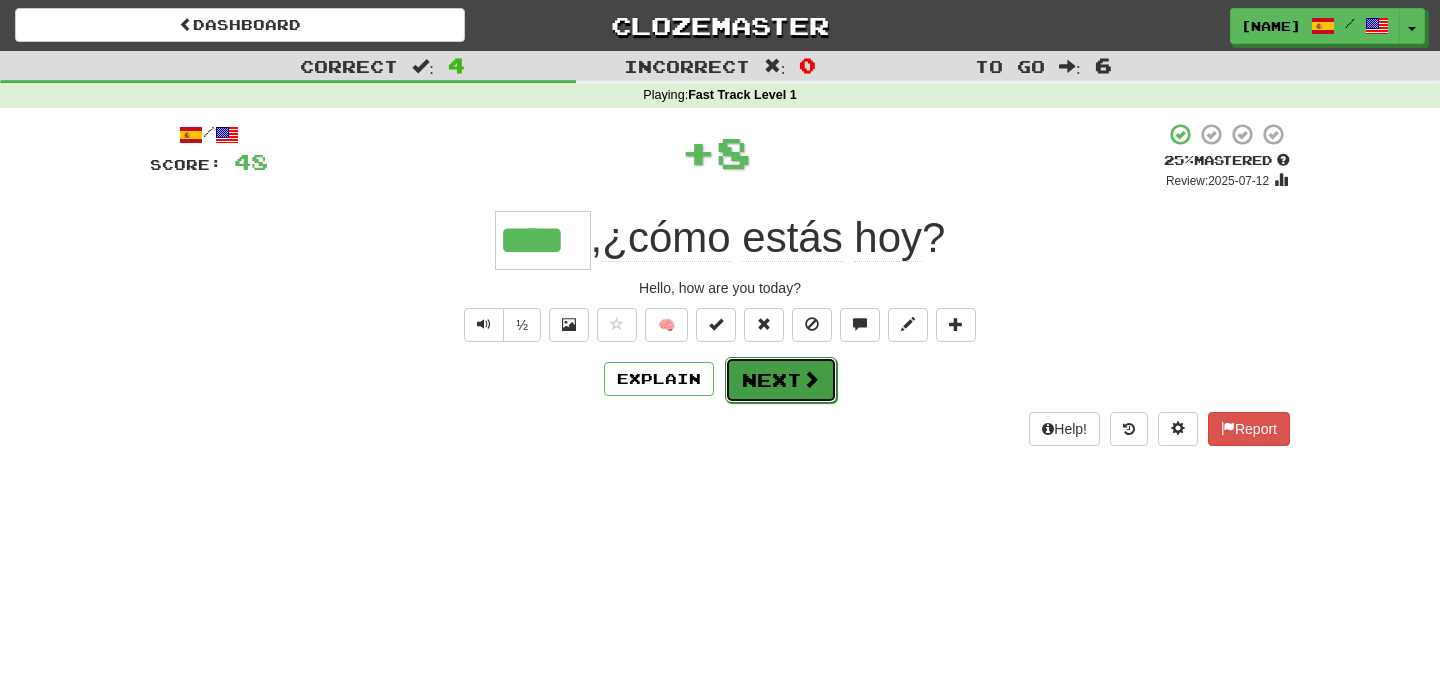 click on "Next" at bounding box center (781, 380) 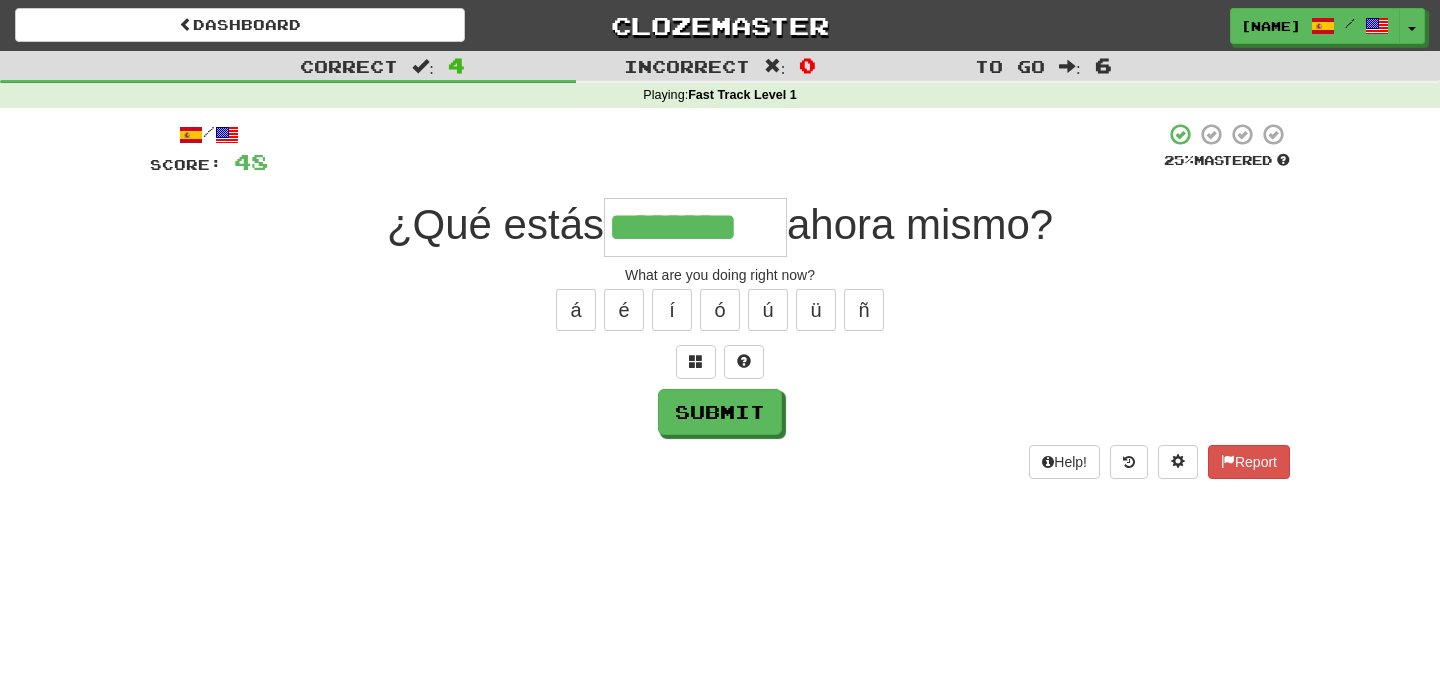 type on "********" 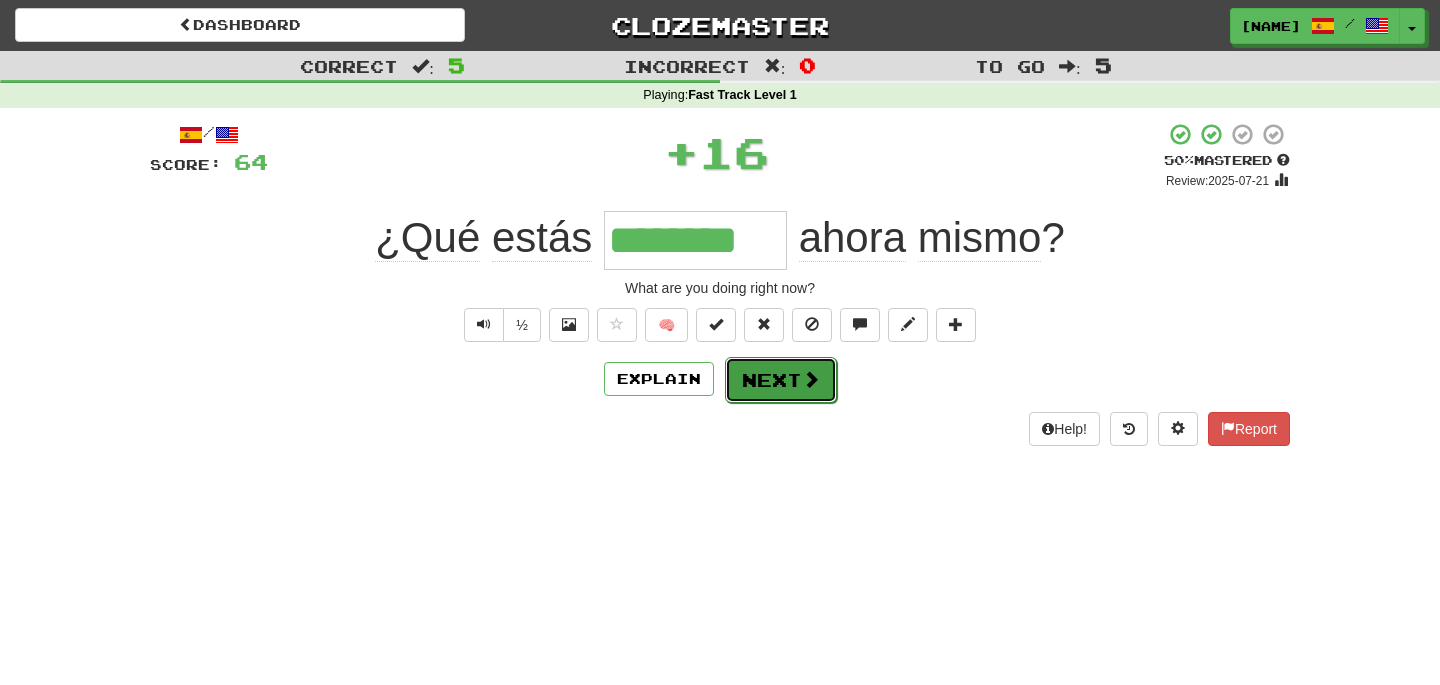 click on "Next" at bounding box center (781, 380) 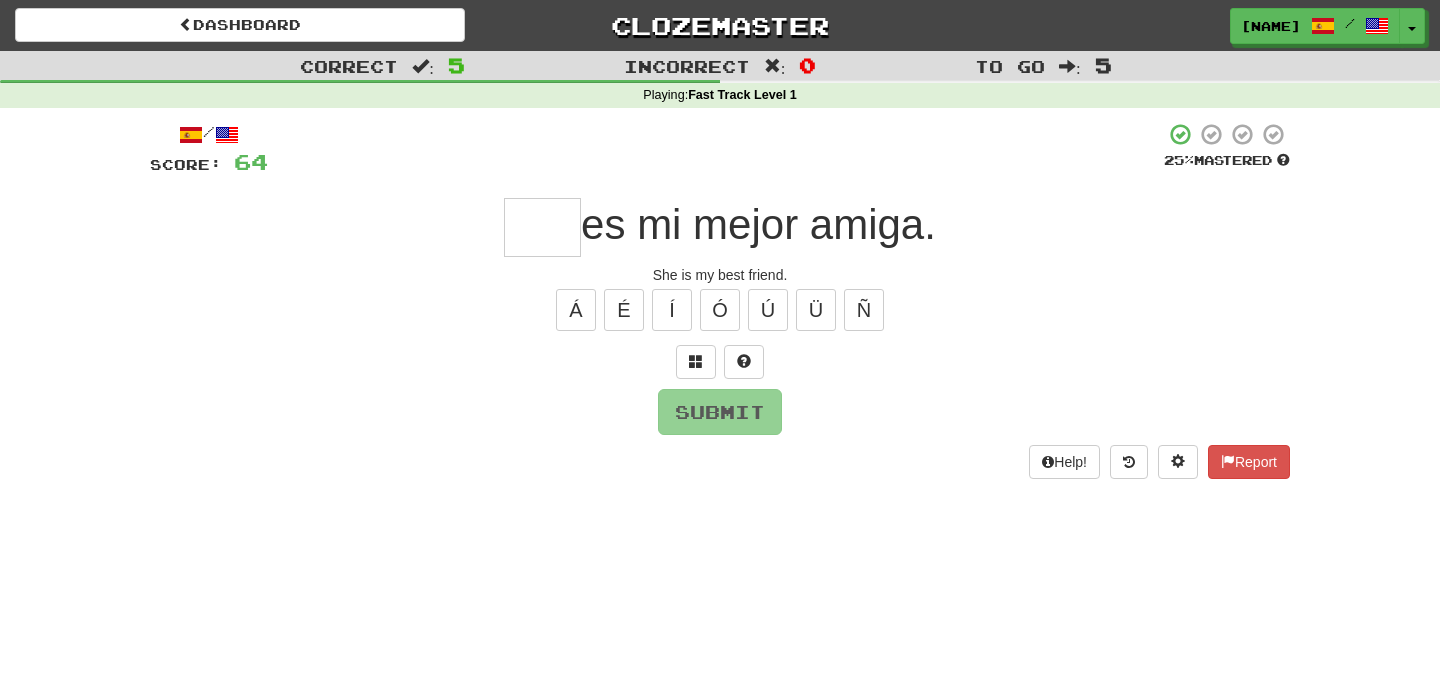 type on "*" 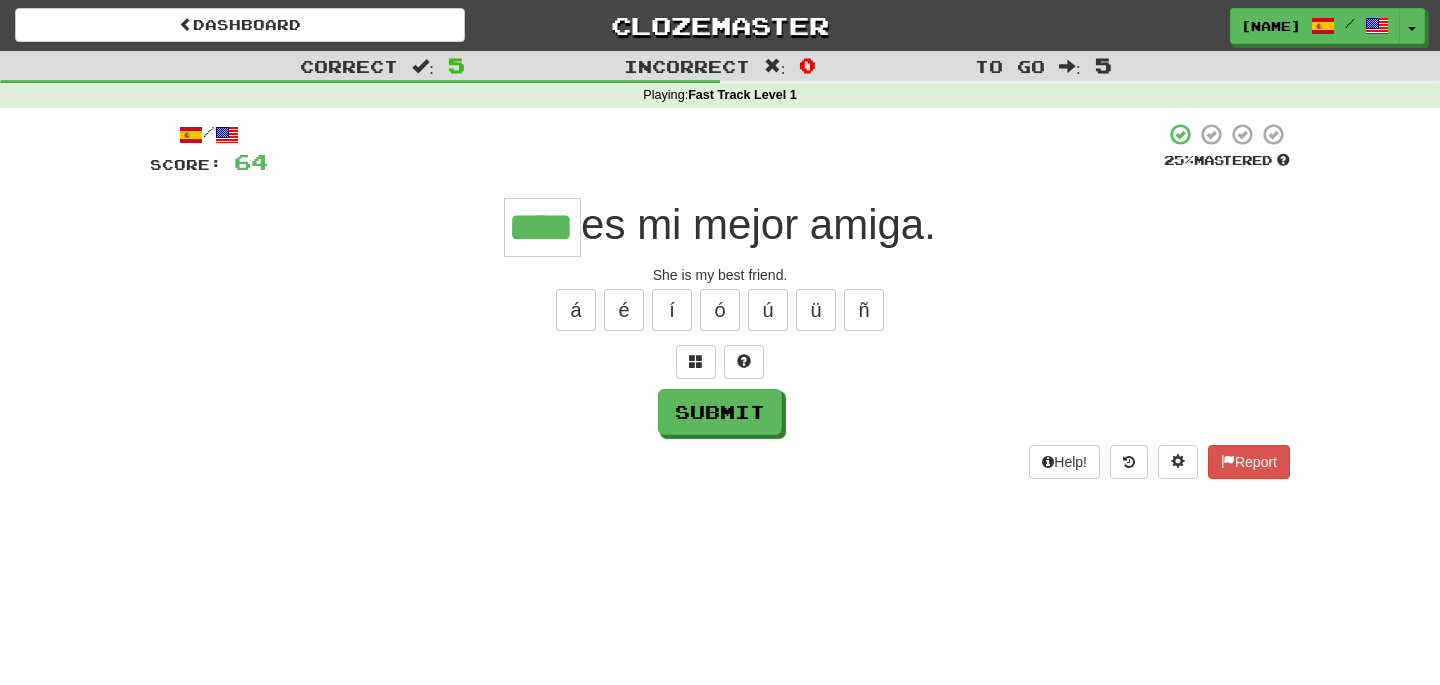 type on "****" 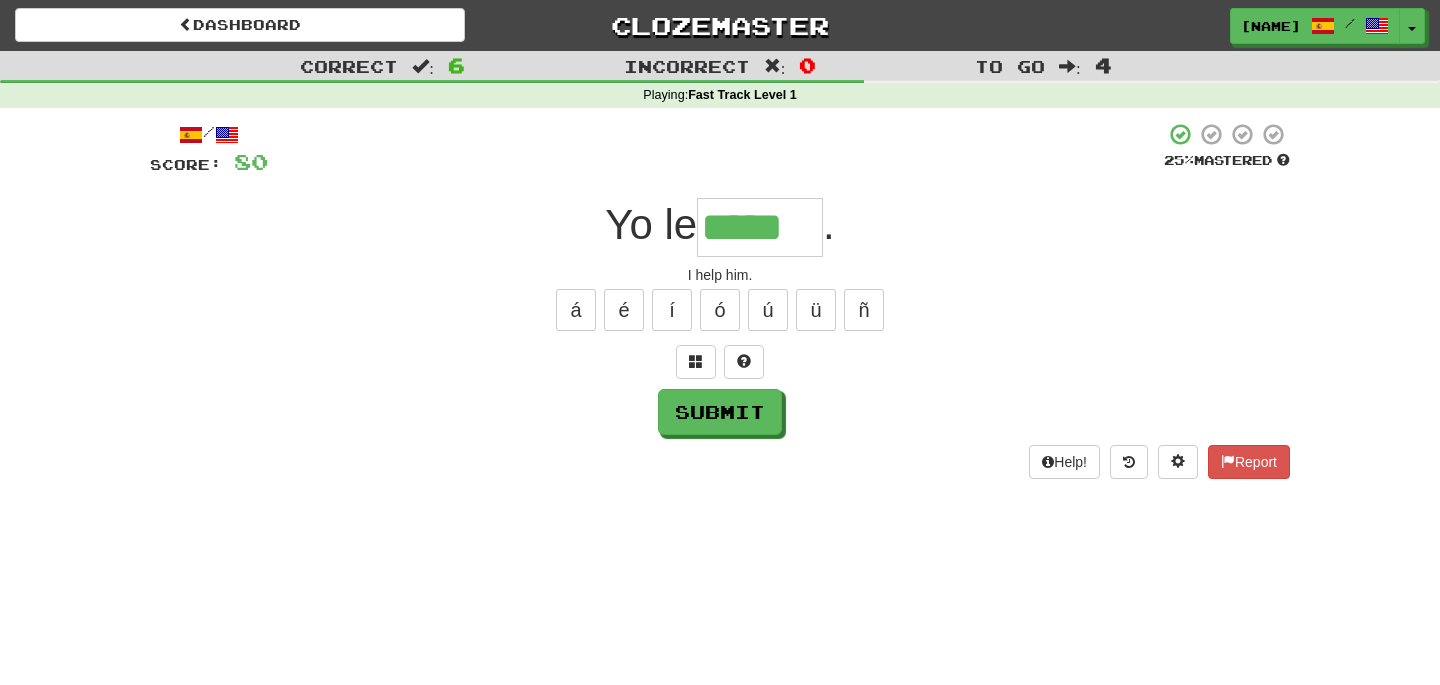 type on "*****" 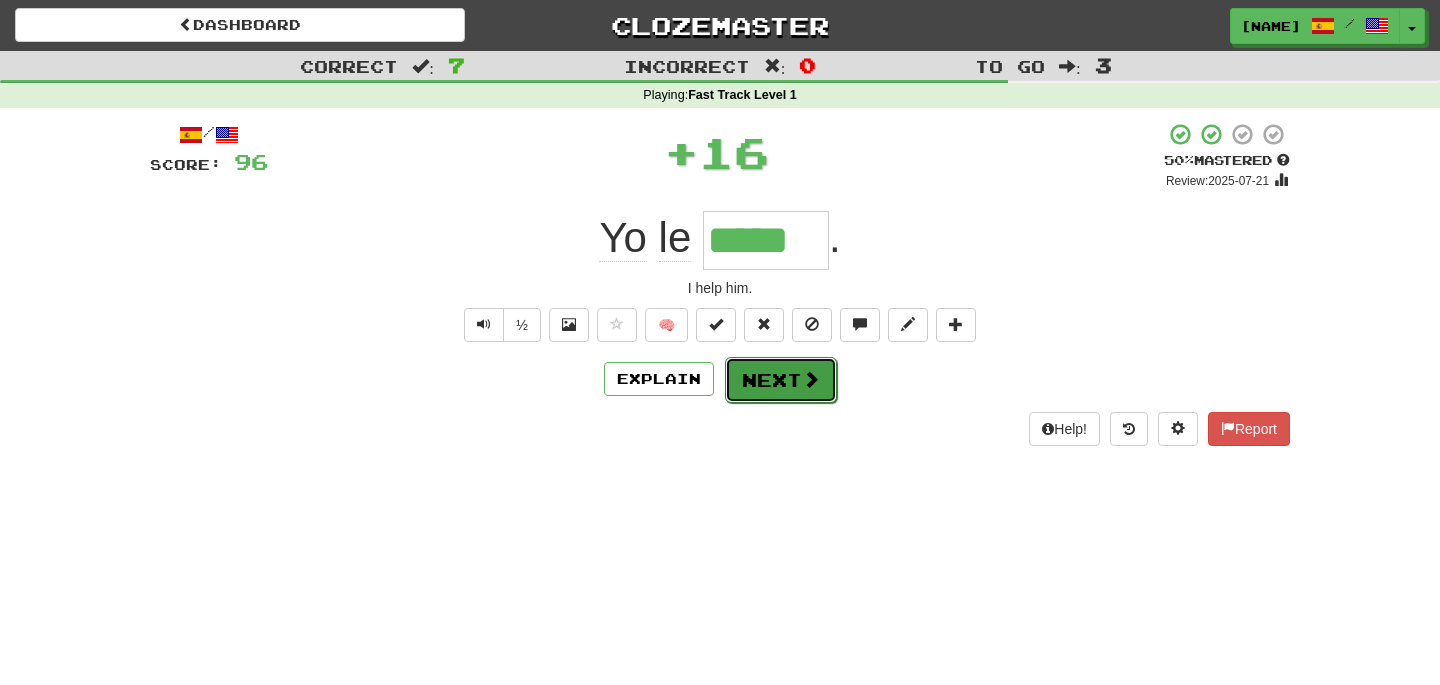 click on "Next" at bounding box center [781, 380] 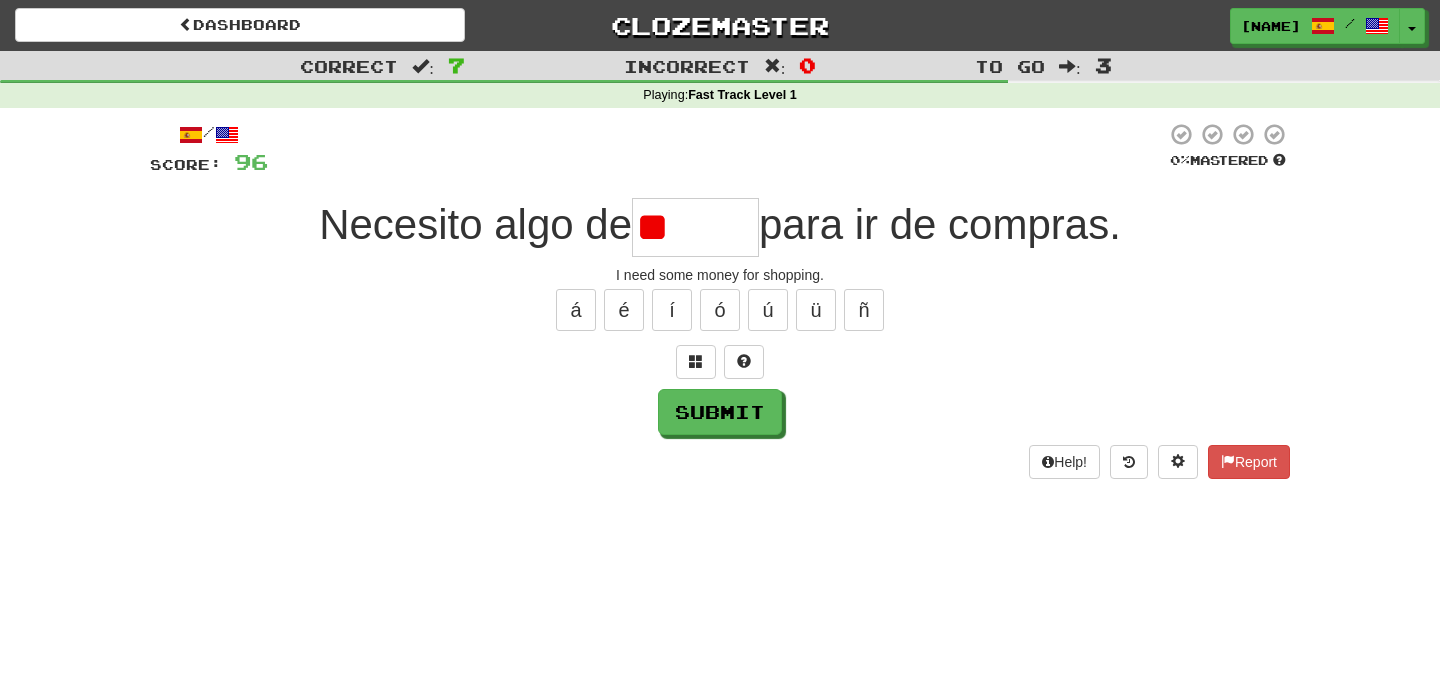 type on "*" 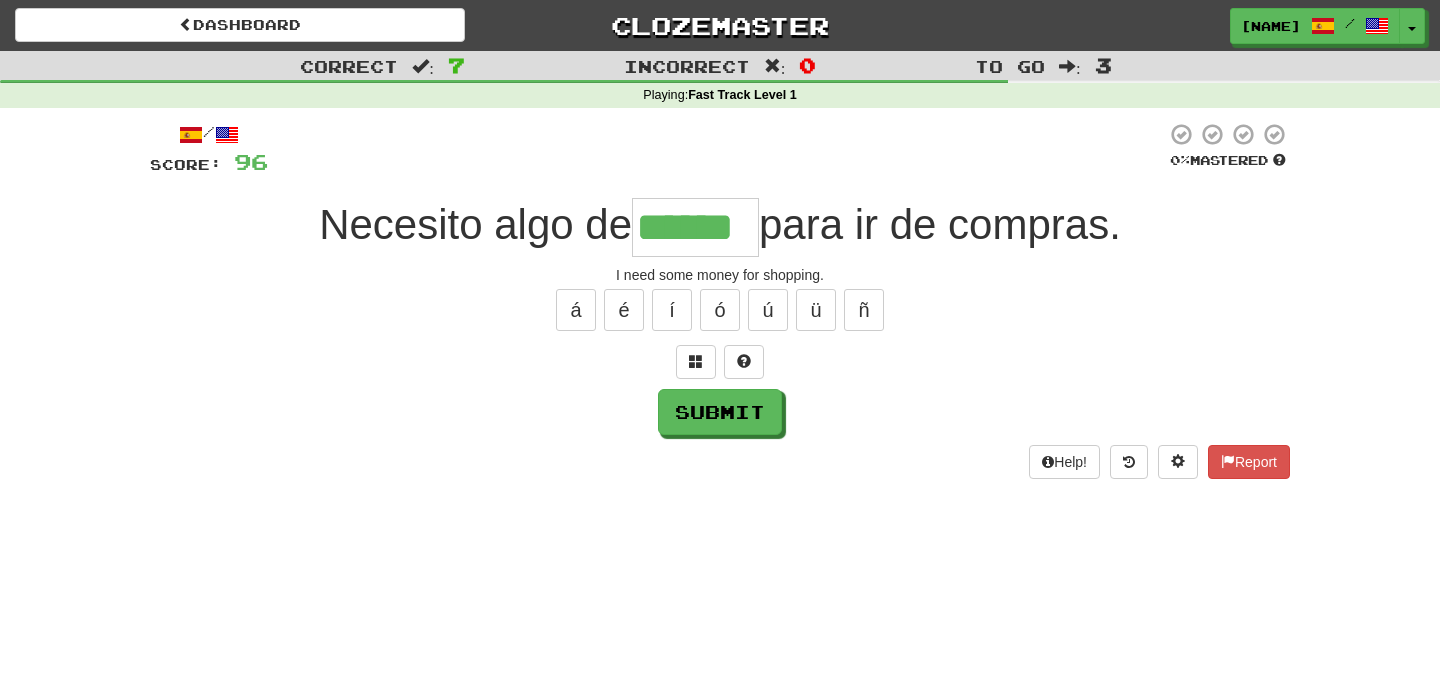 type on "******" 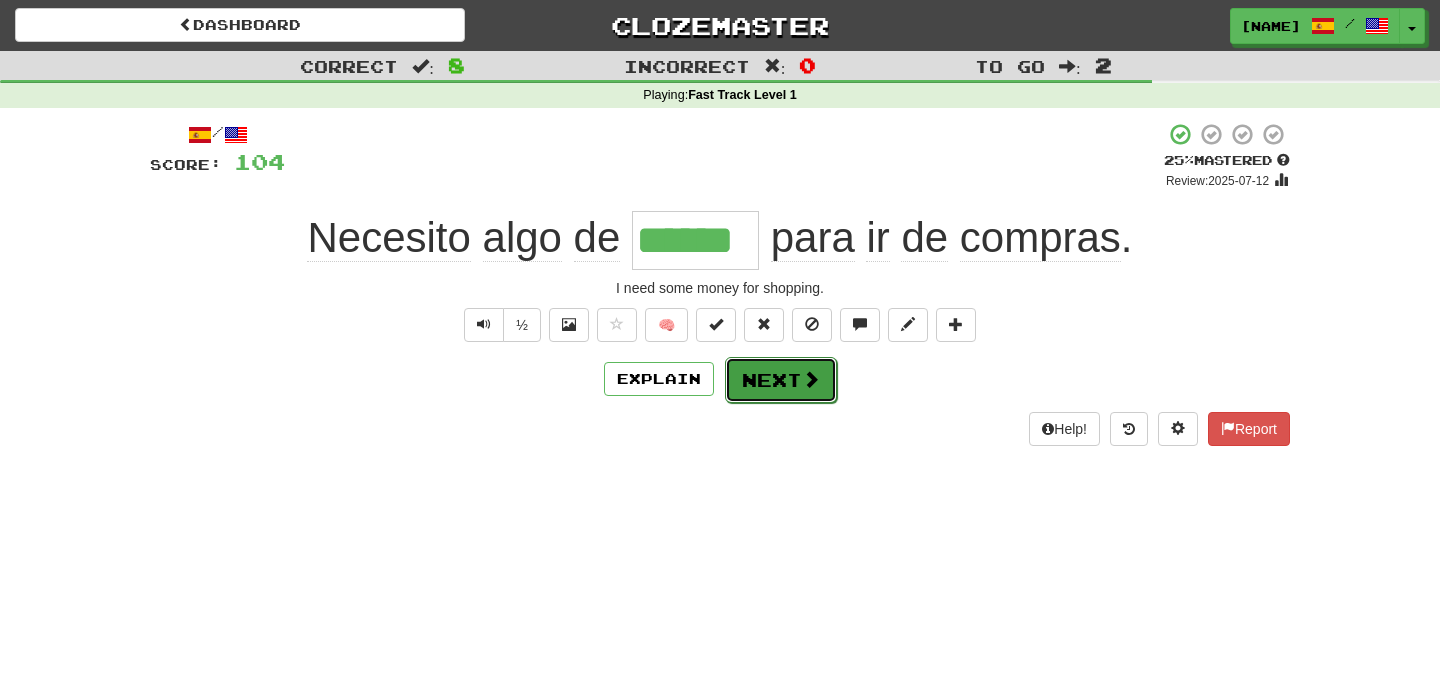 click on "Next" at bounding box center (781, 380) 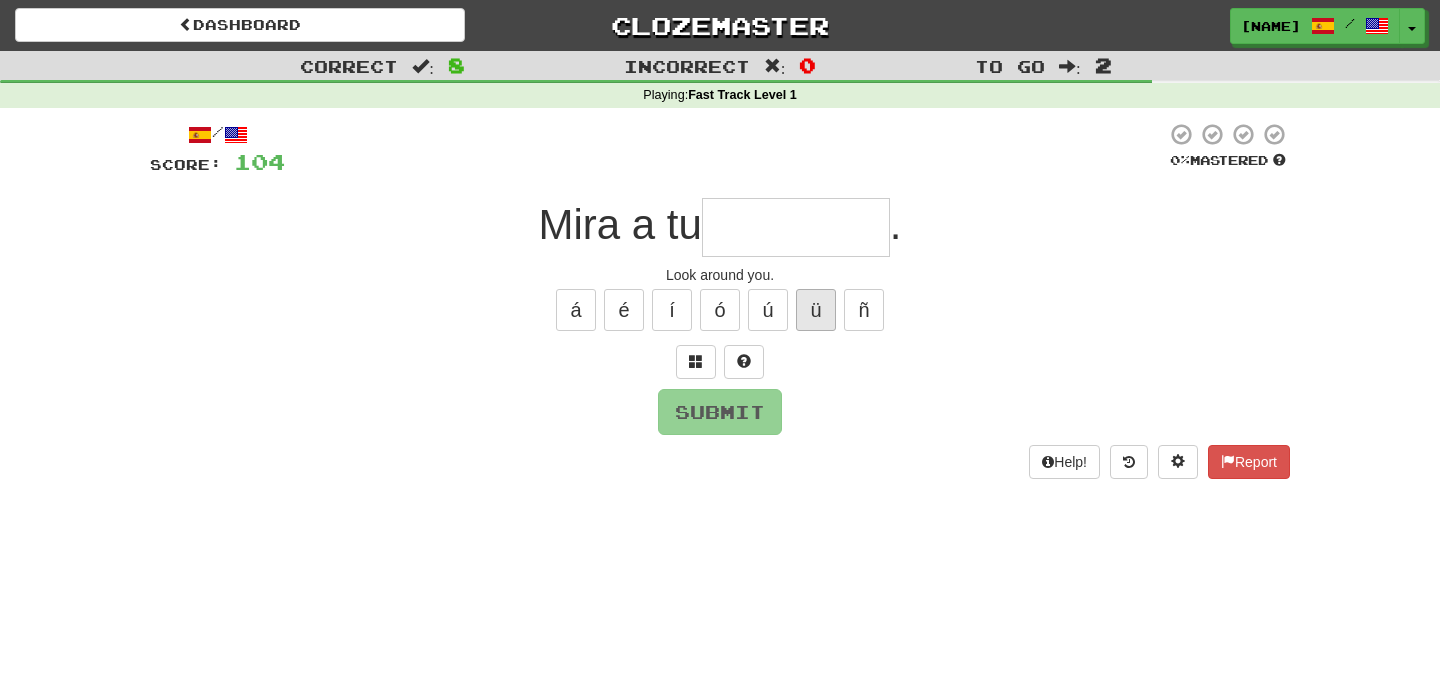 type on "*" 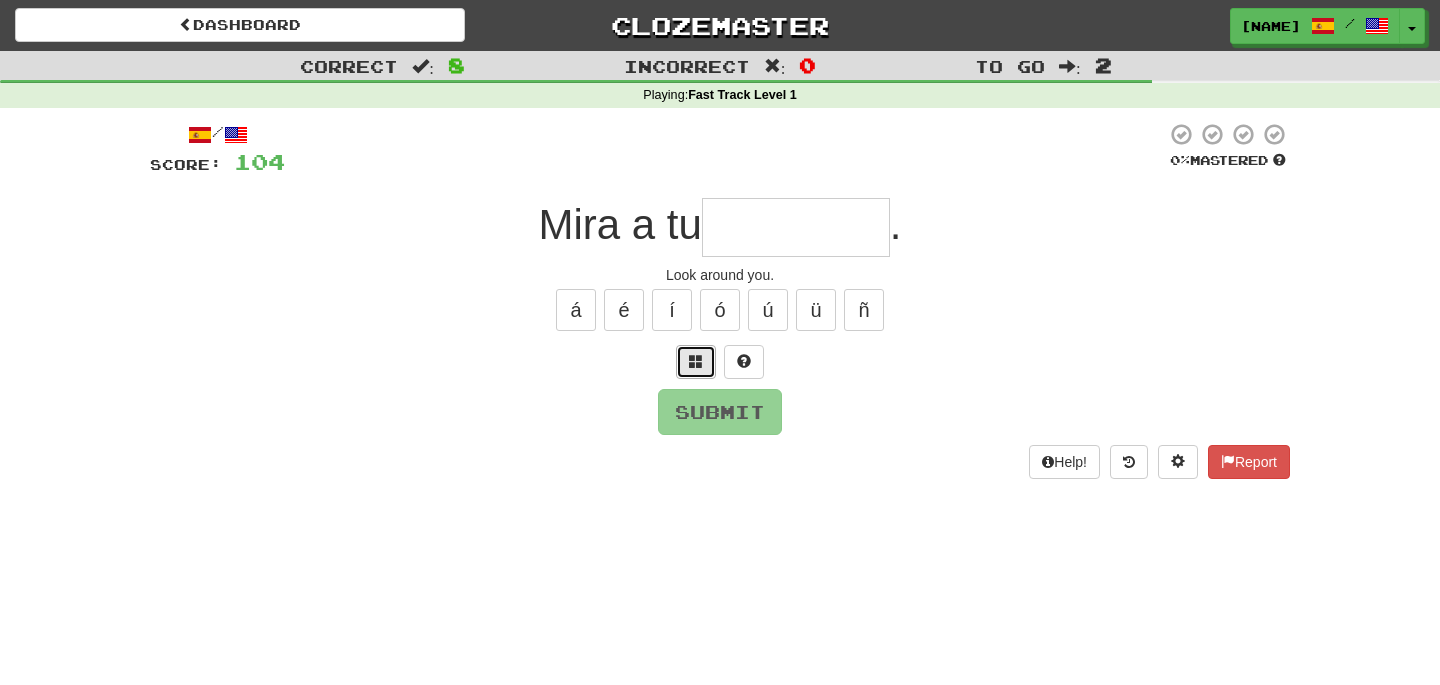click at bounding box center [696, 362] 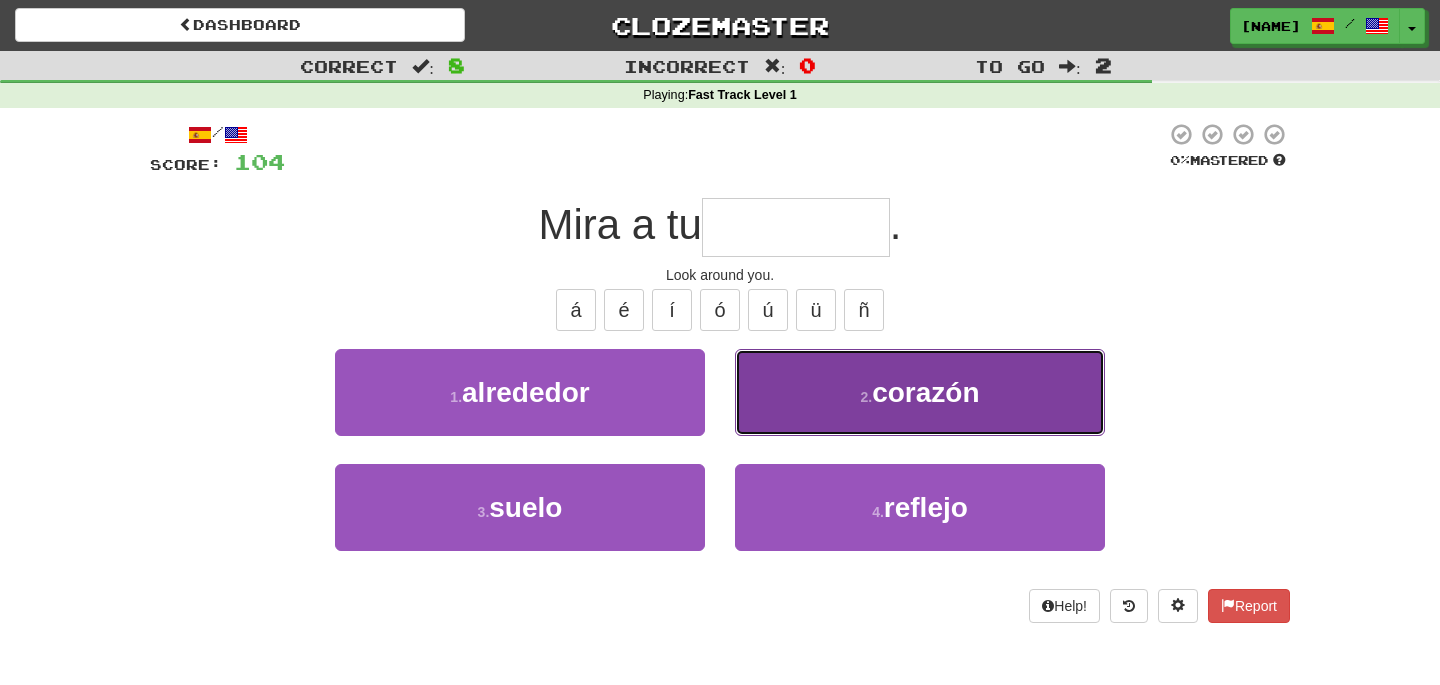 click on "2 .  corazón" at bounding box center (920, 392) 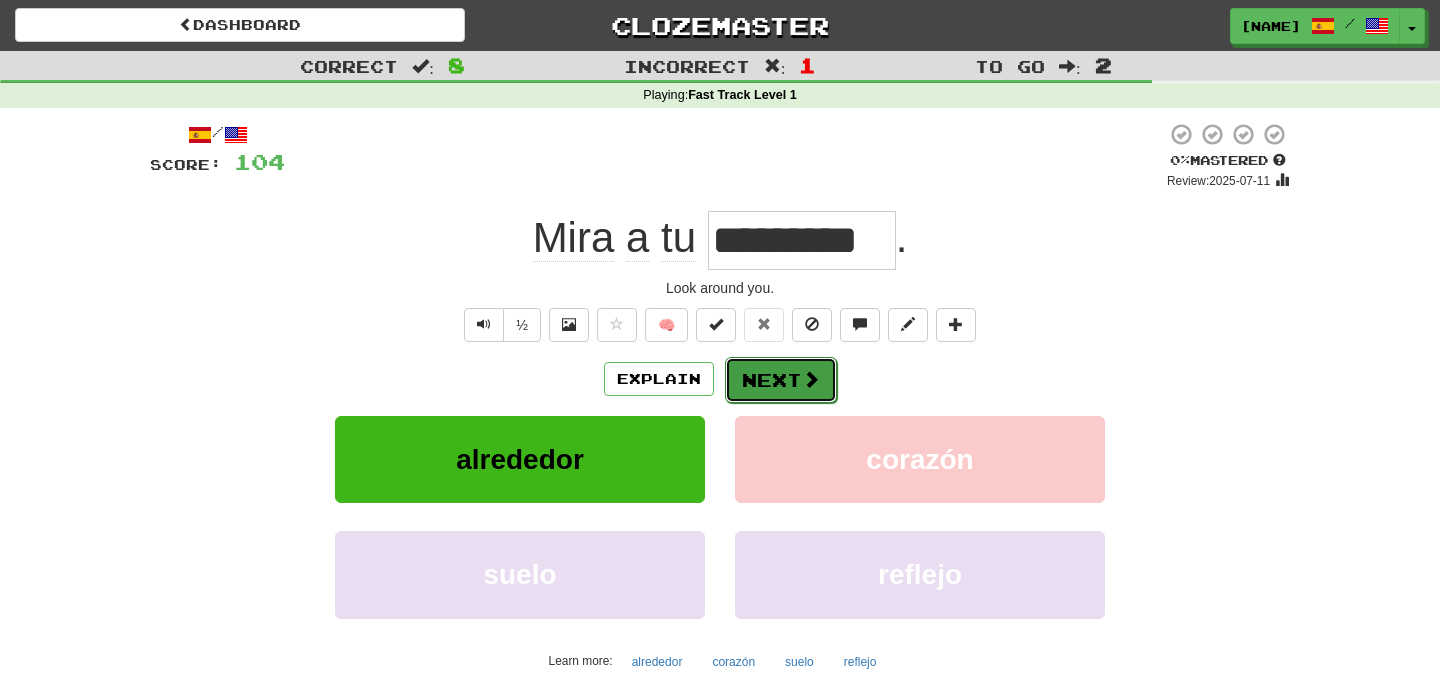 click on "Next" at bounding box center (781, 380) 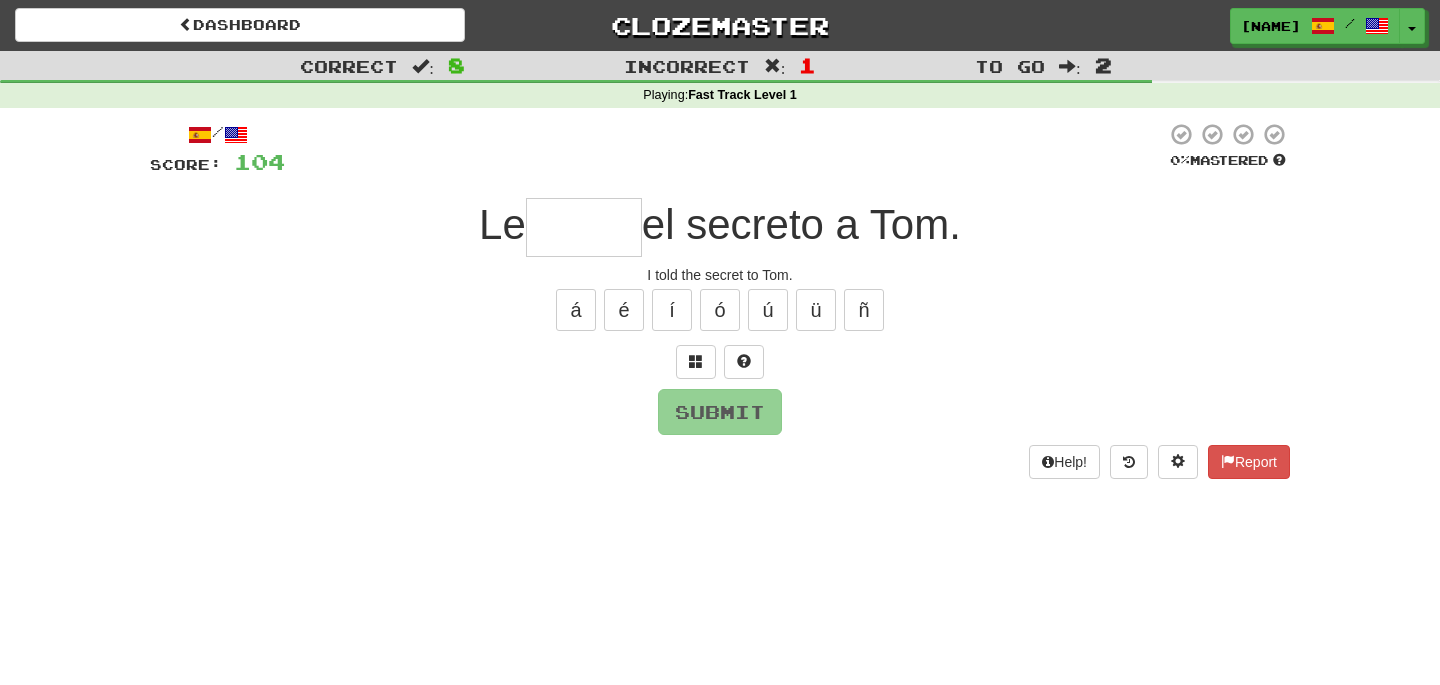 type on "*" 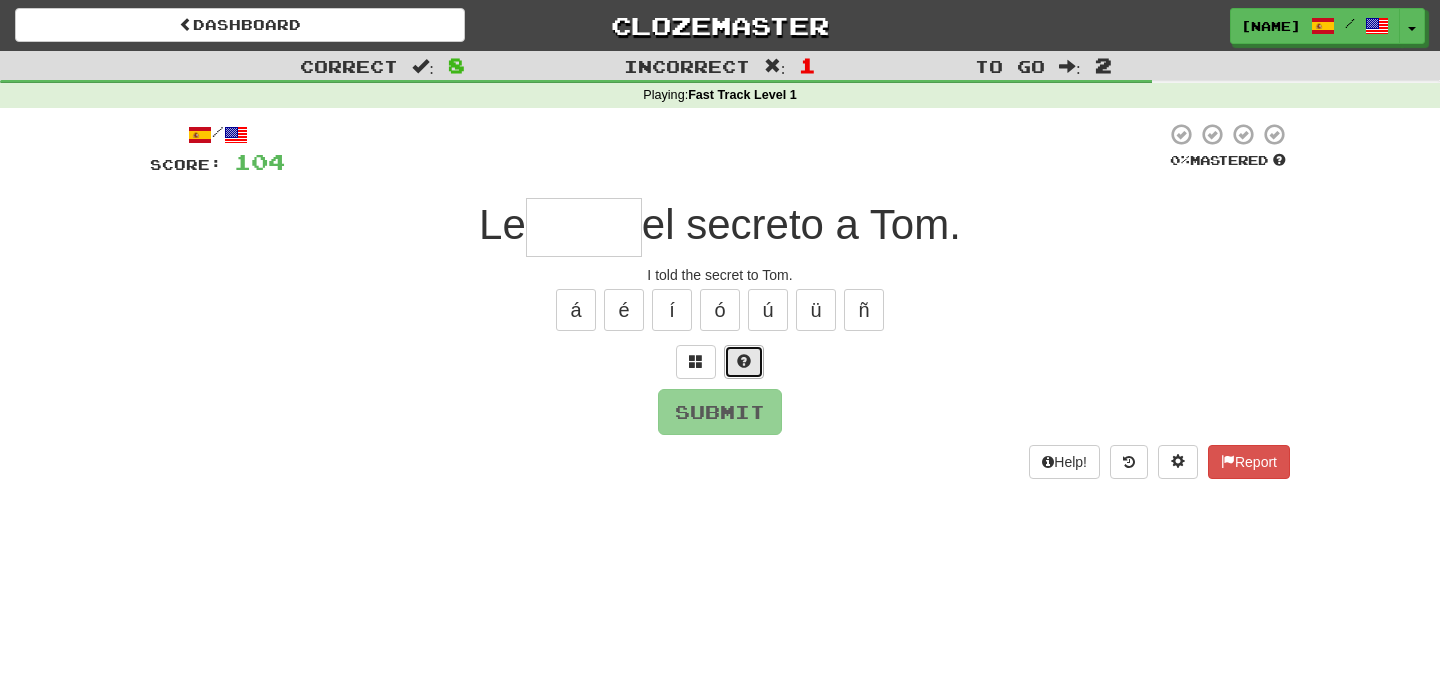 click at bounding box center (744, 361) 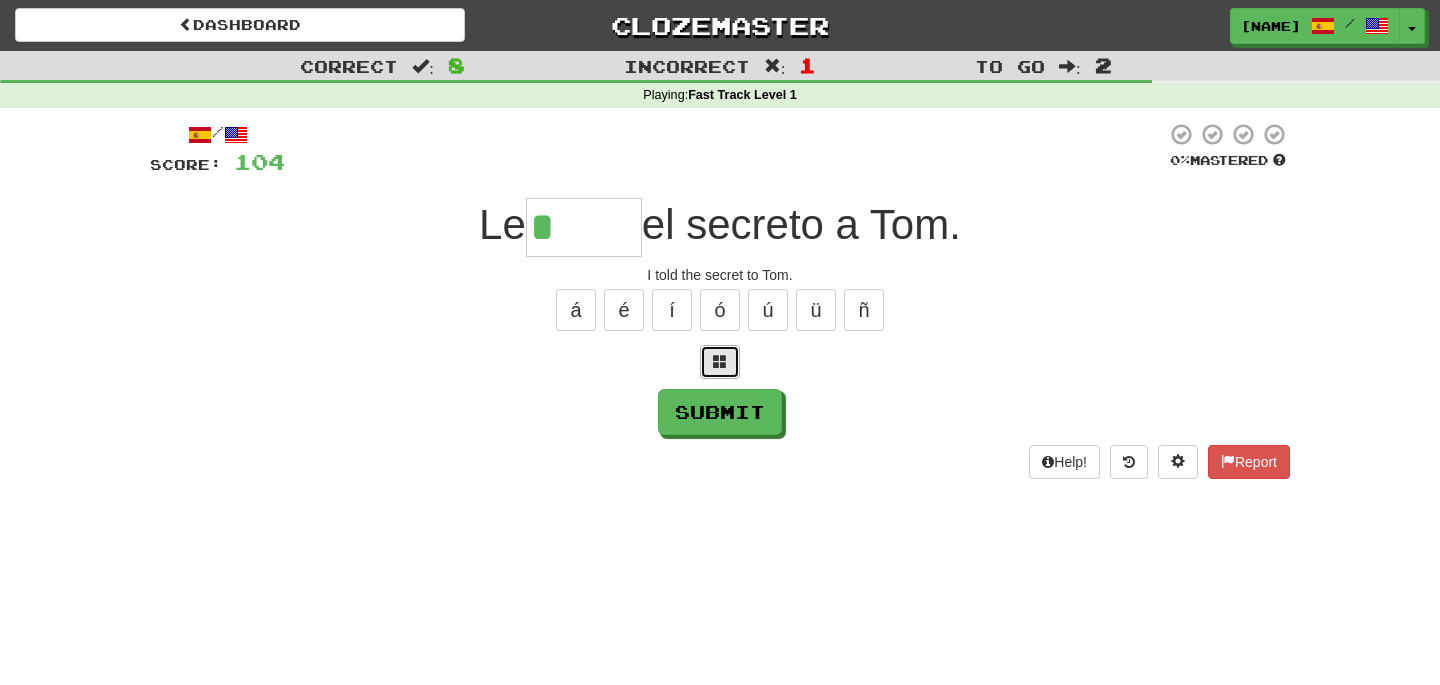 click at bounding box center [720, 362] 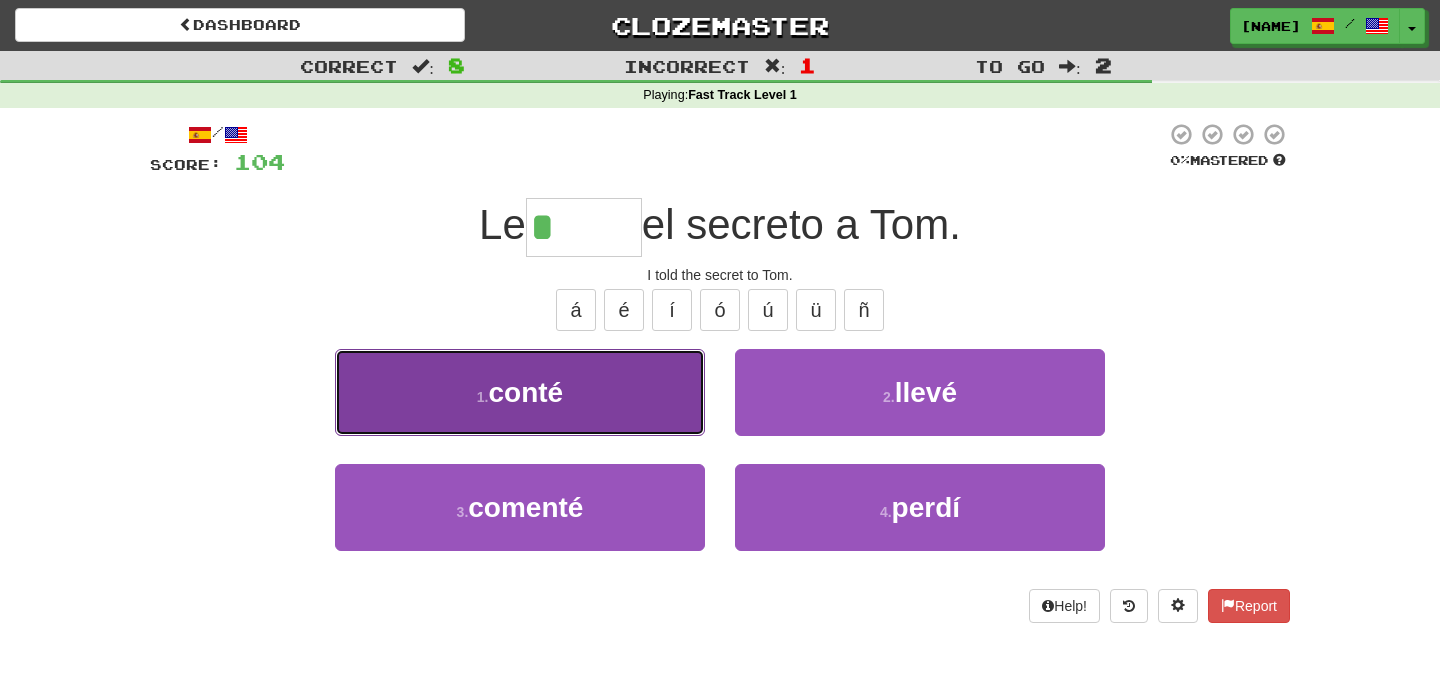 click on "1 .  conté" at bounding box center (520, 392) 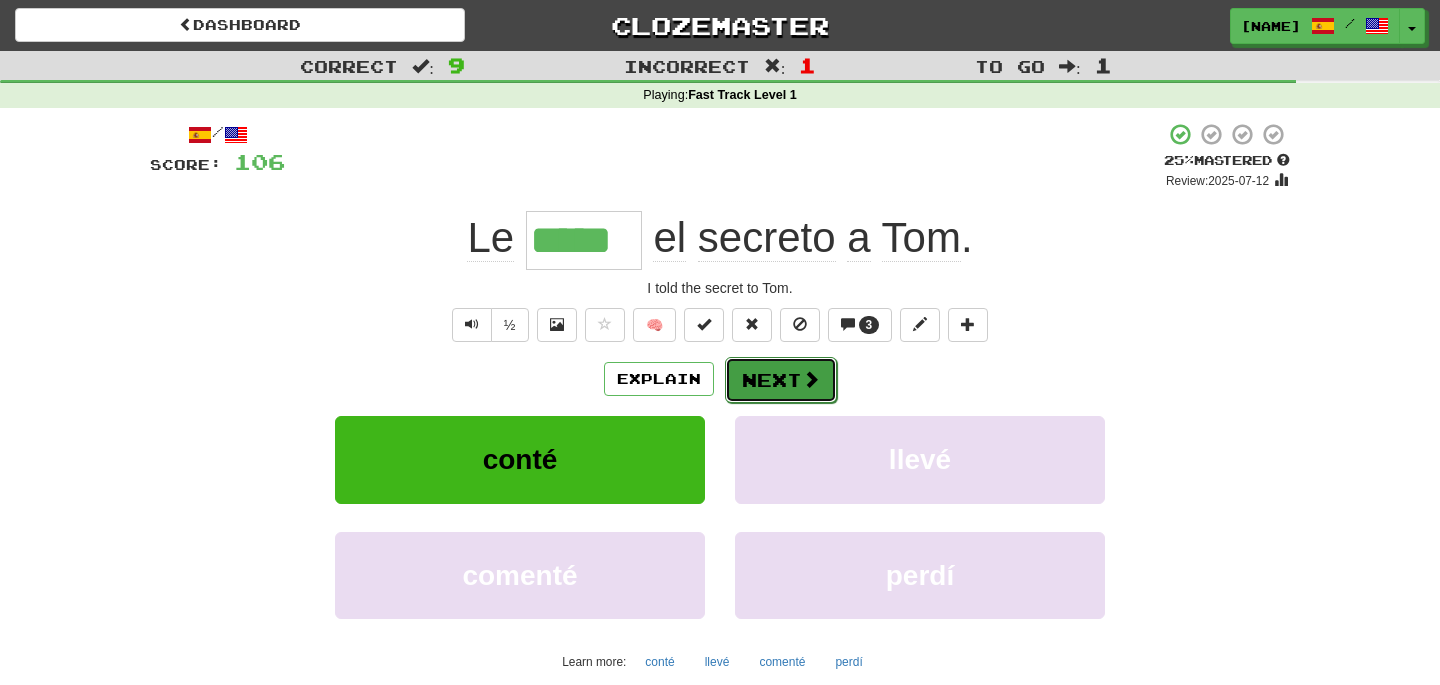 click on "Next" at bounding box center (781, 380) 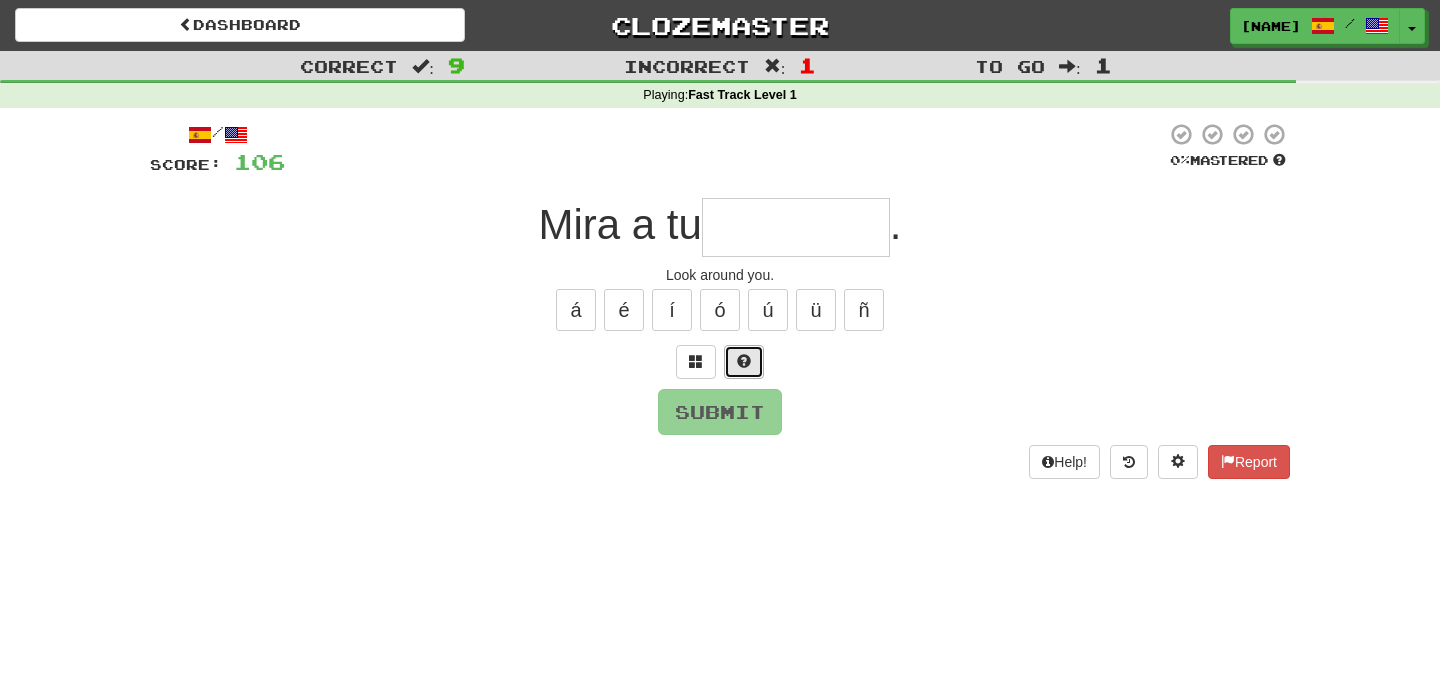 click at bounding box center [744, 362] 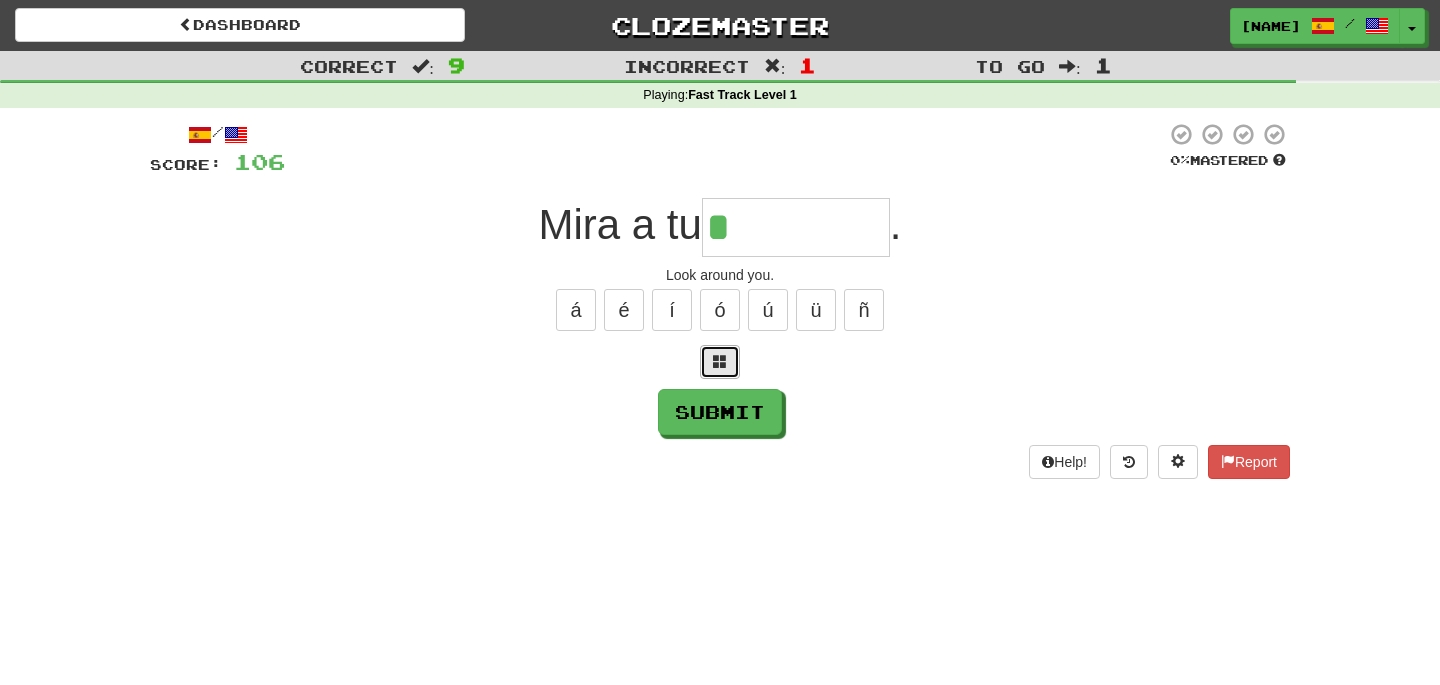 click at bounding box center (720, 361) 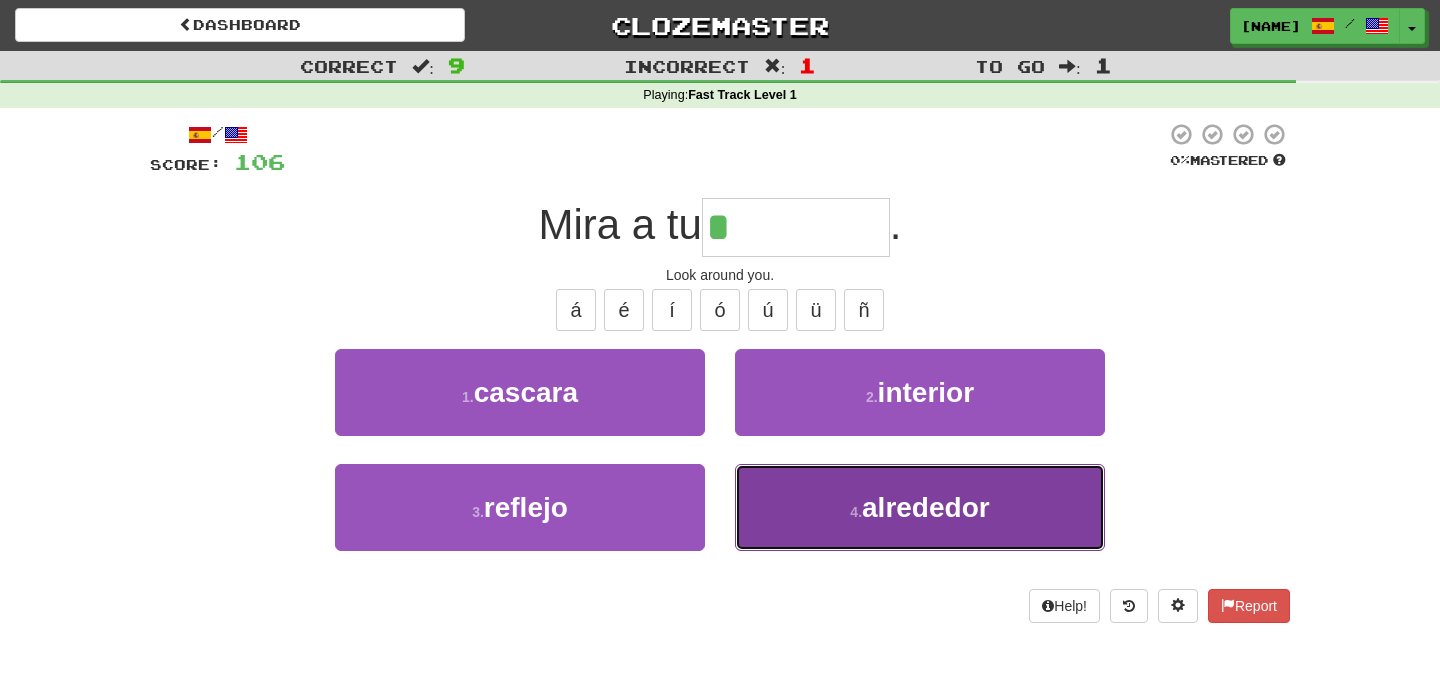 click on "4 .  alrededor" at bounding box center [920, 507] 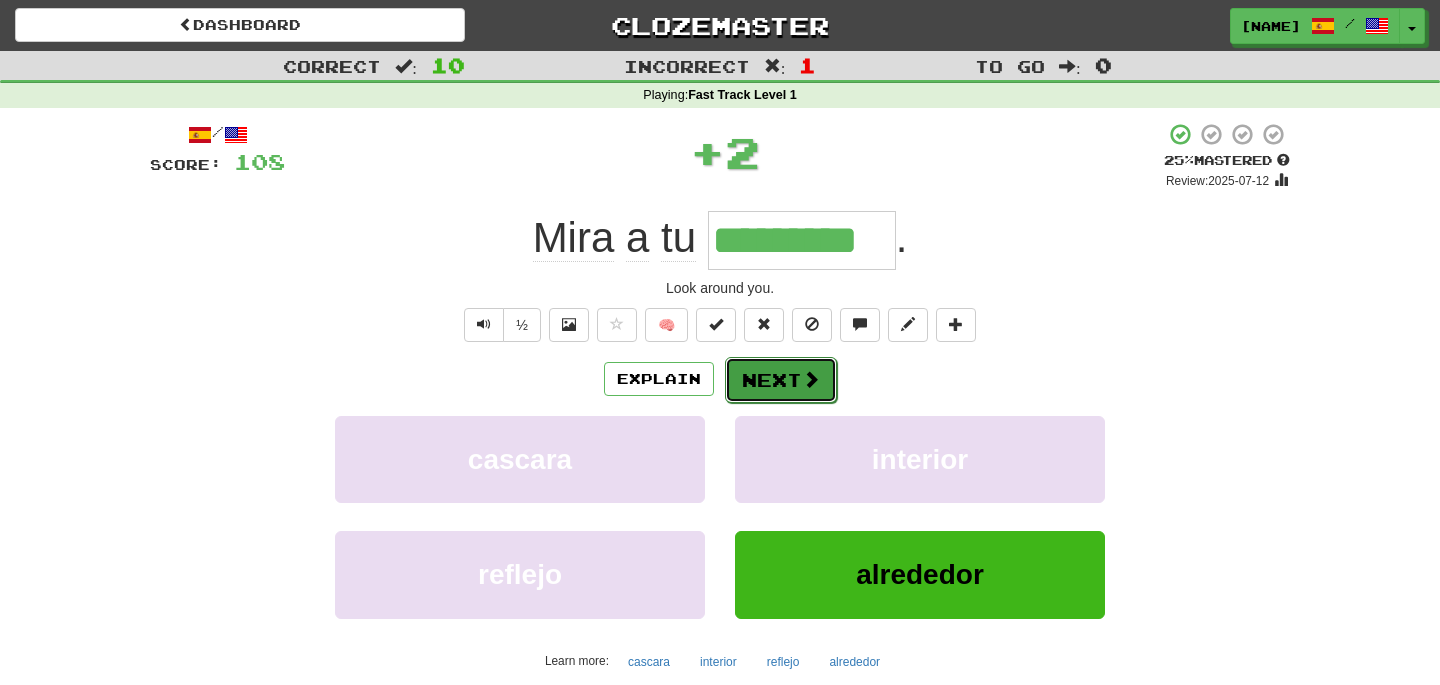 click on "Next" at bounding box center (781, 380) 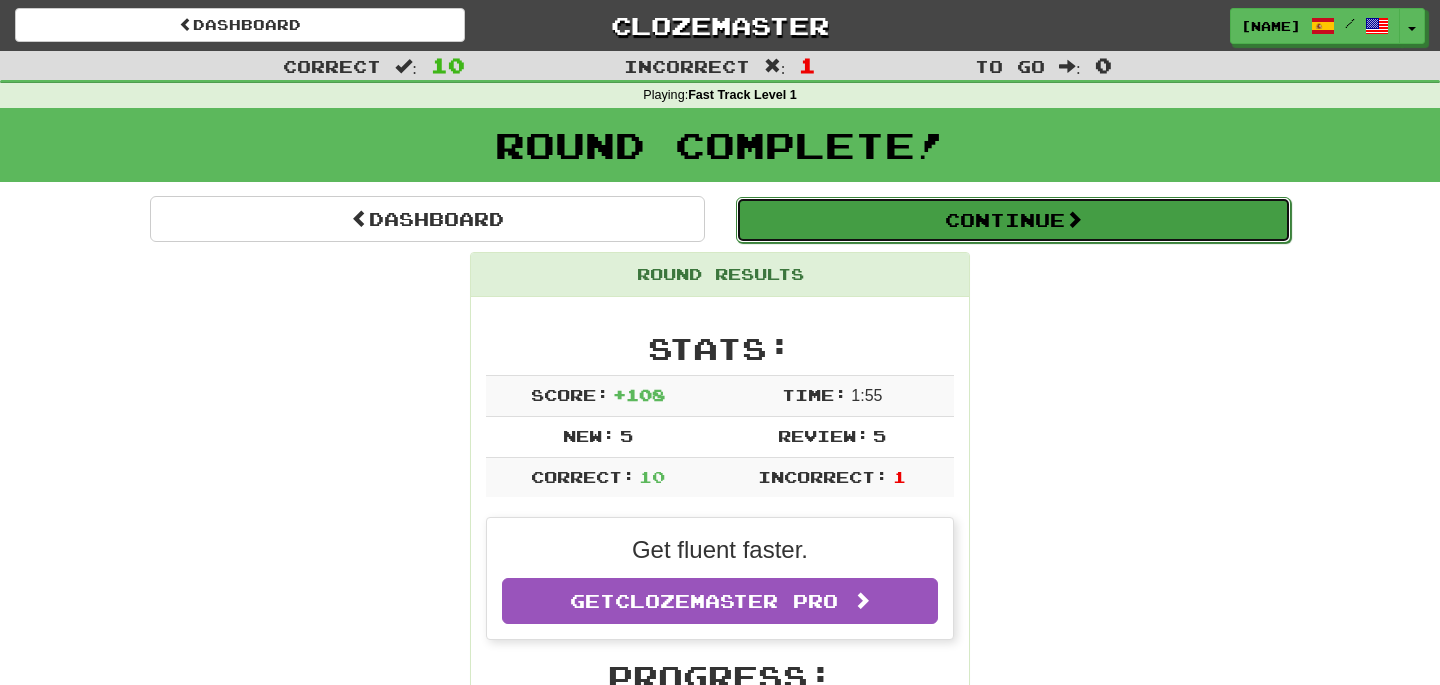 click on "Continue" at bounding box center (1013, 220) 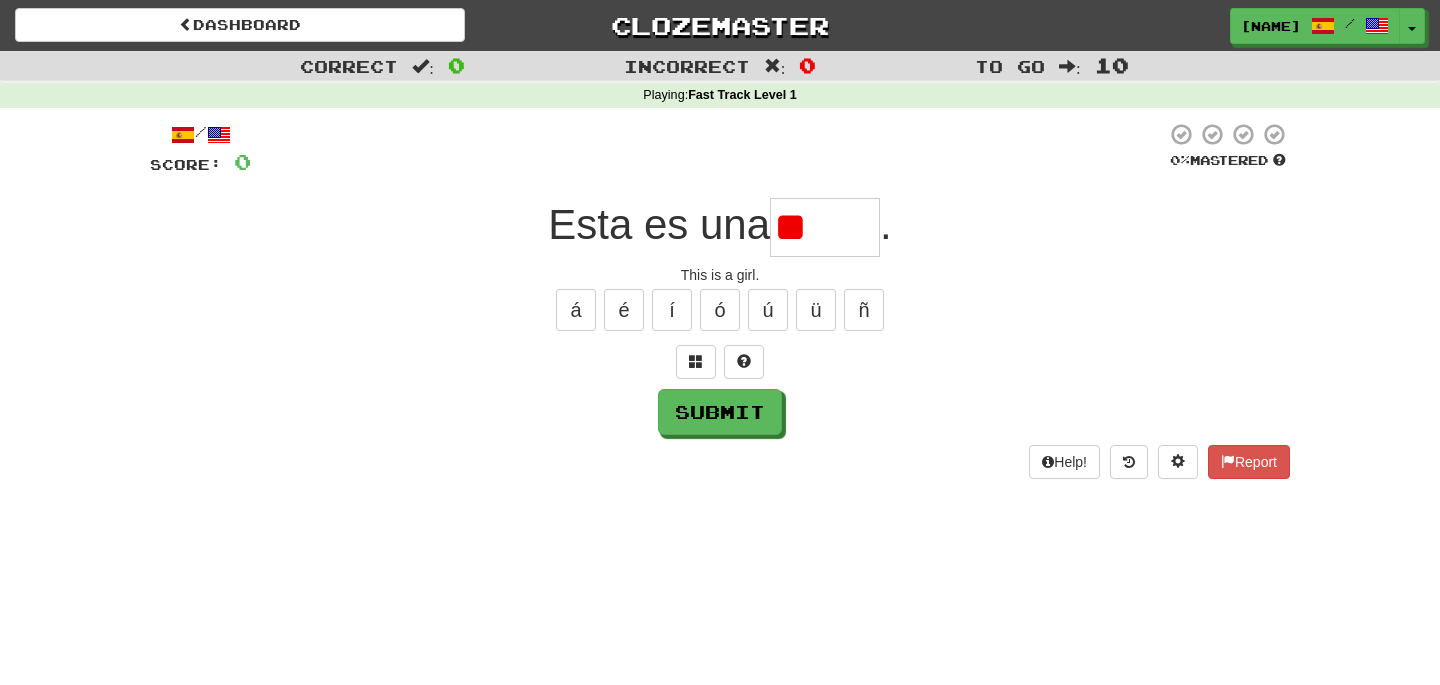 type on "*" 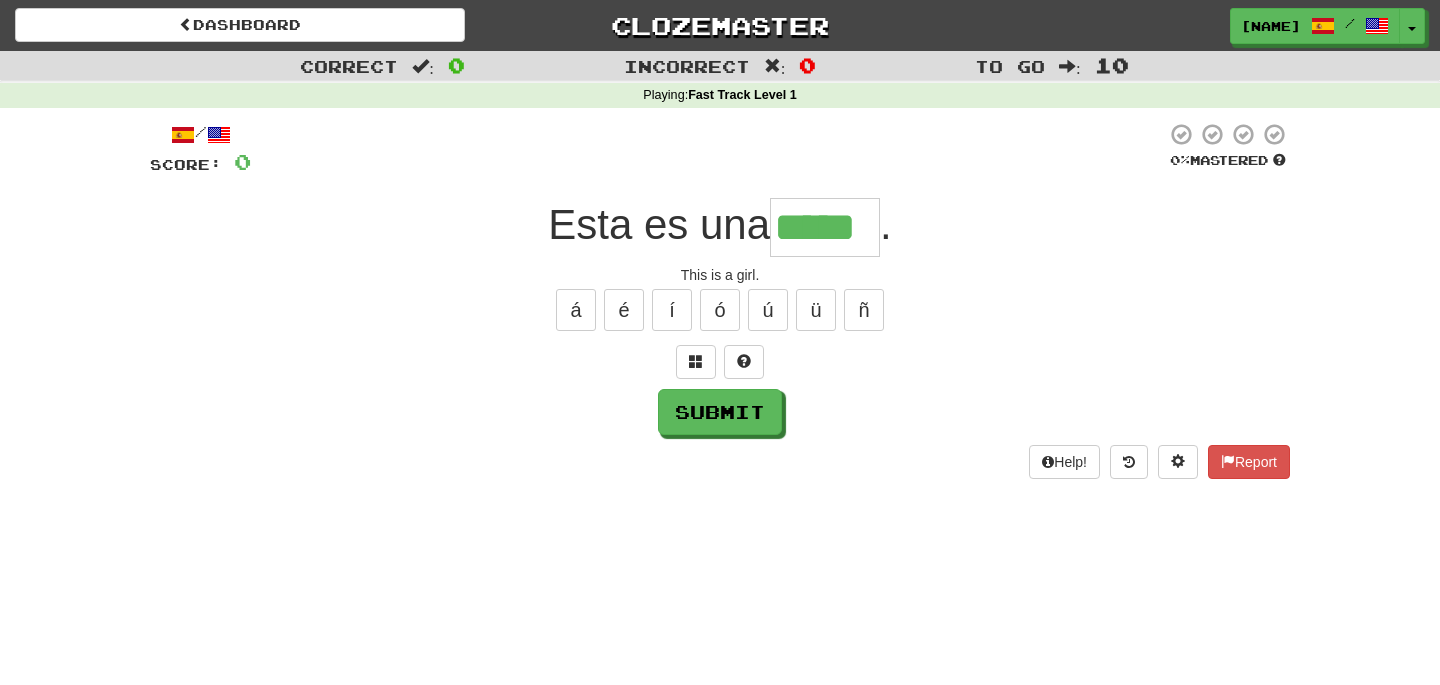 type on "*****" 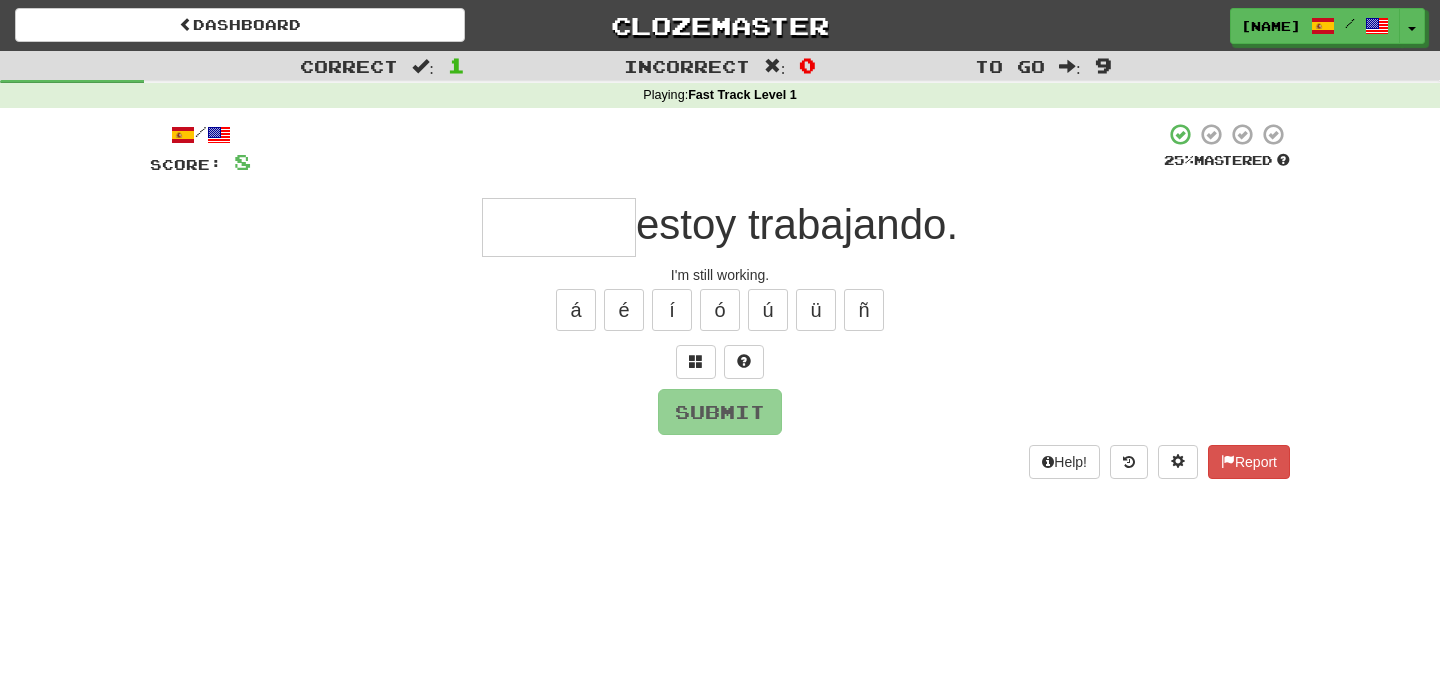 type on "*" 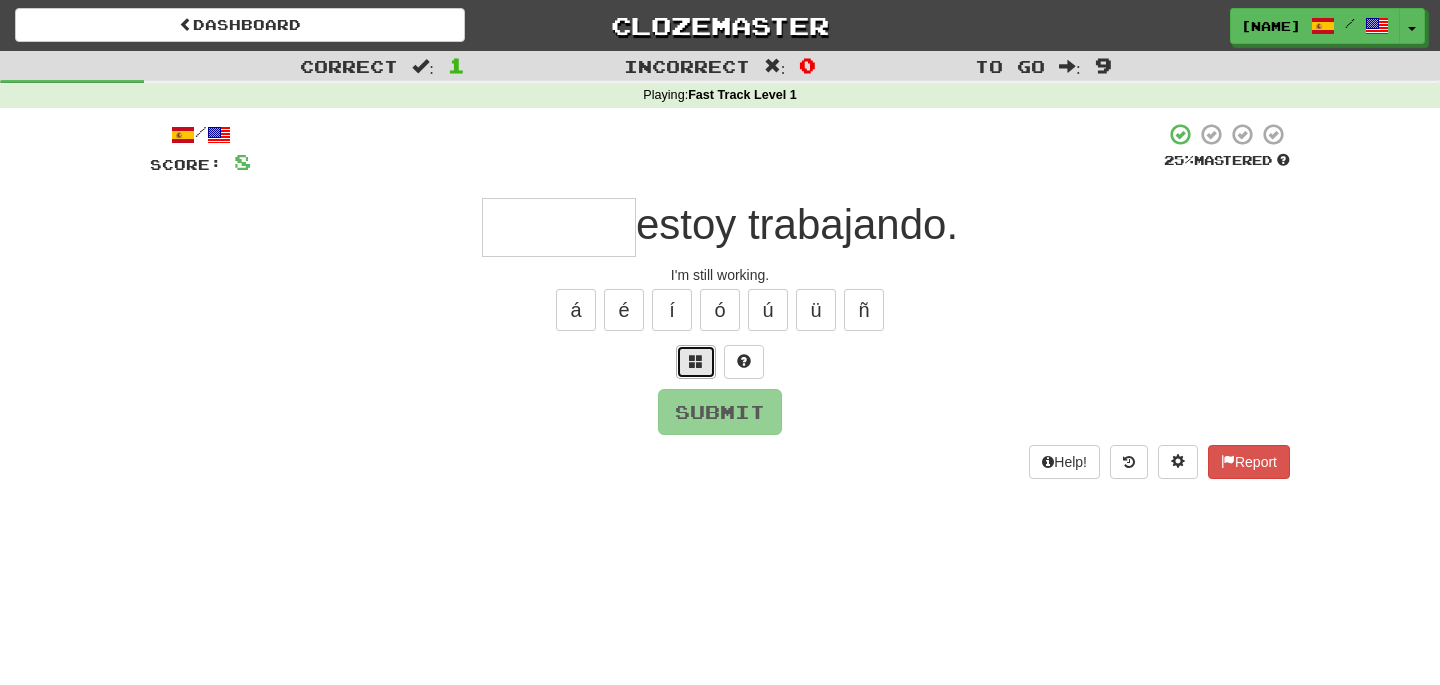click at bounding box center [696, 362] 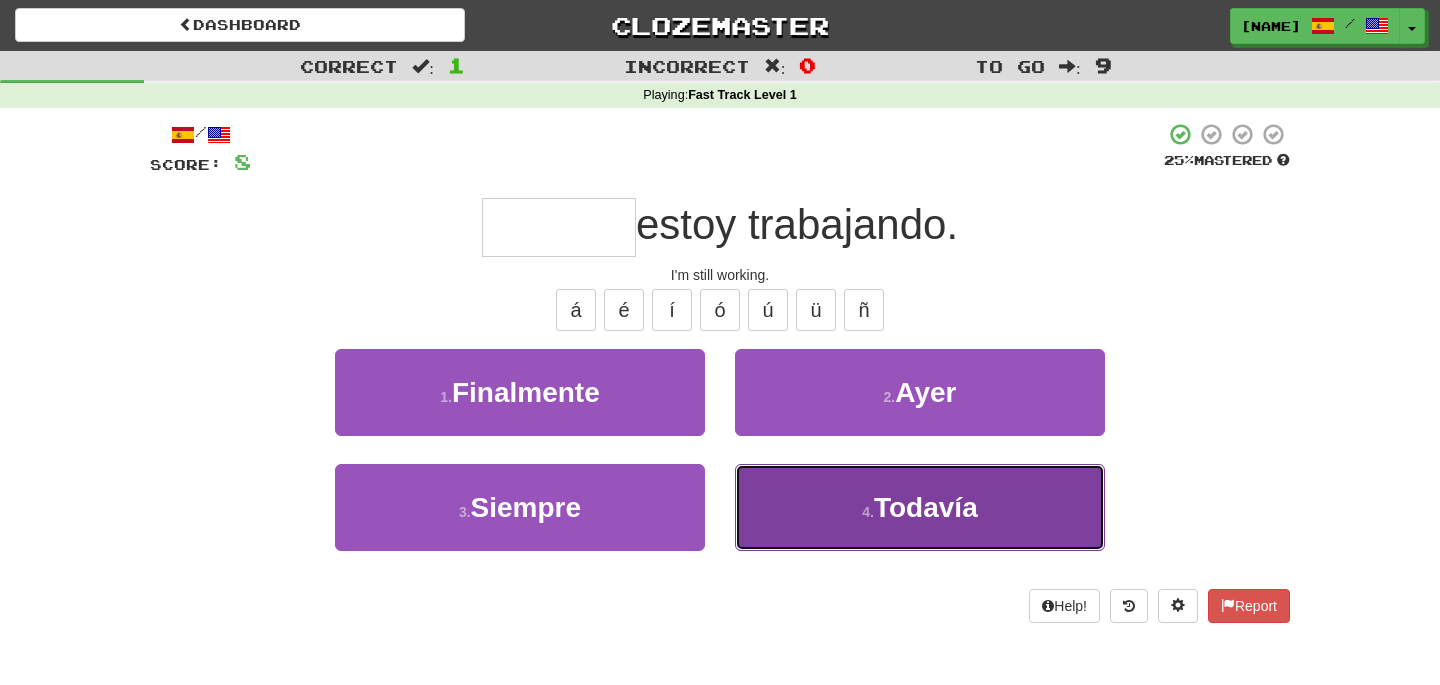click on "4 .  Todavía" at bounding box center [920, 507] 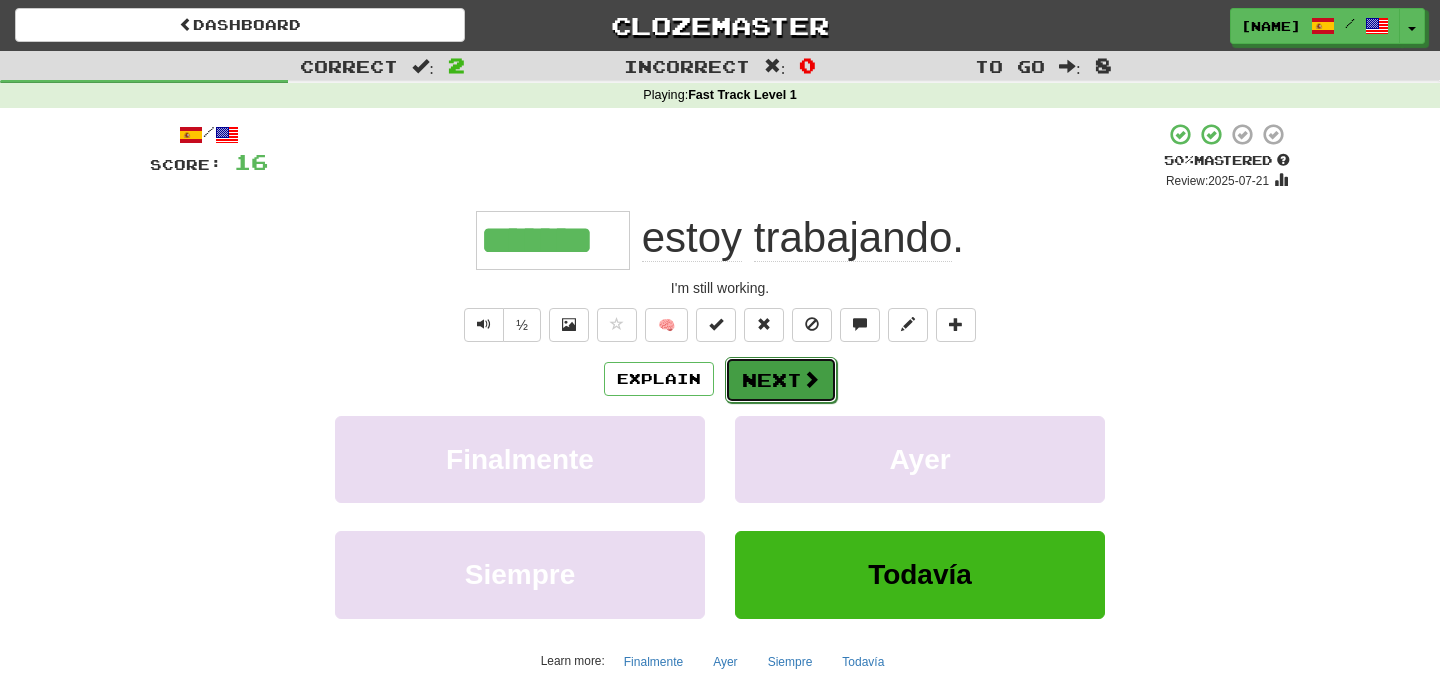 click on "Next" at bounding box center [781, 380] 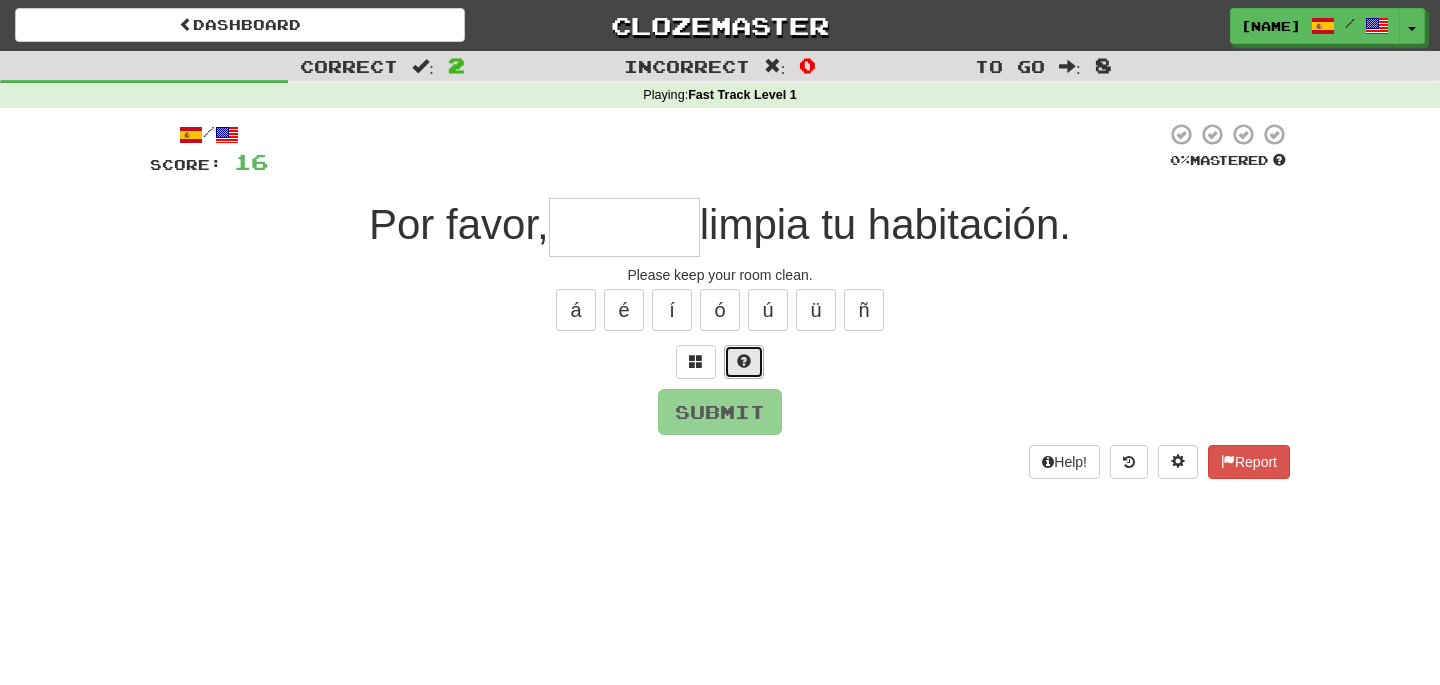 click at bounding box center [744, 361] 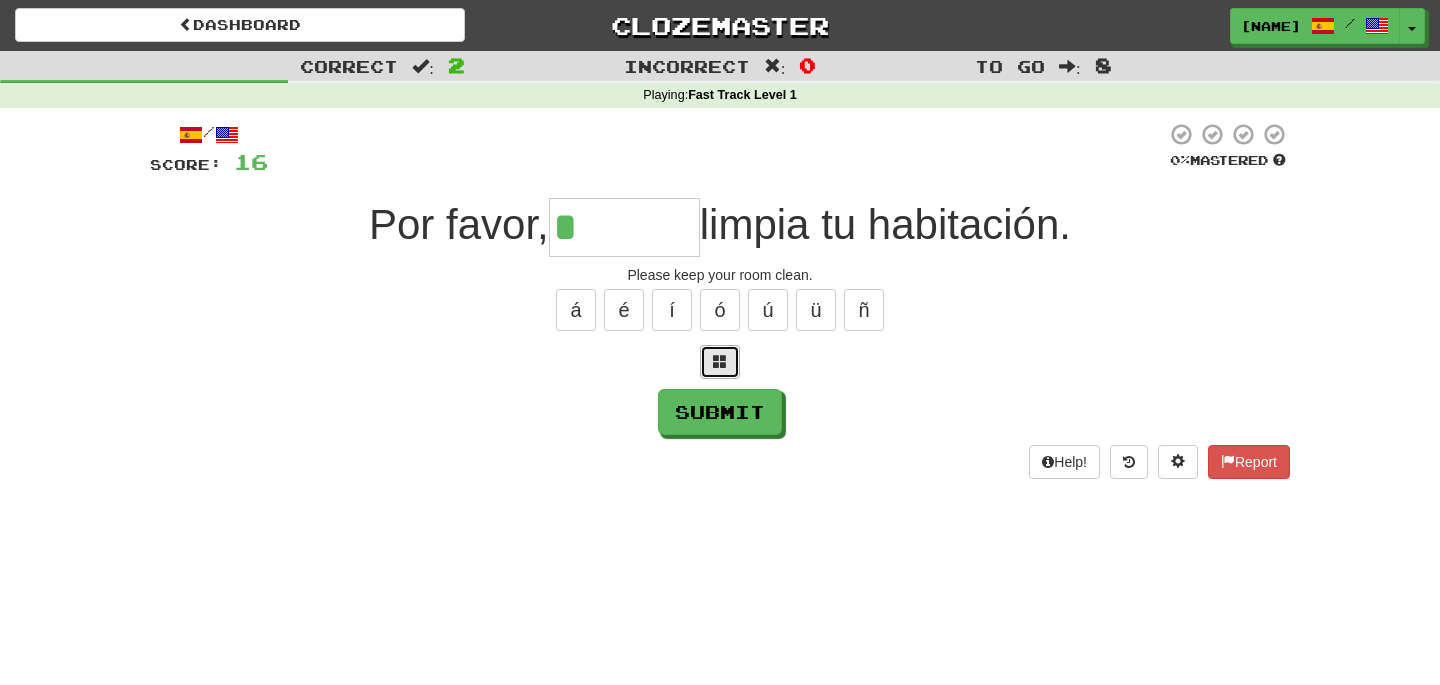 click at bounding box center [720, 362] 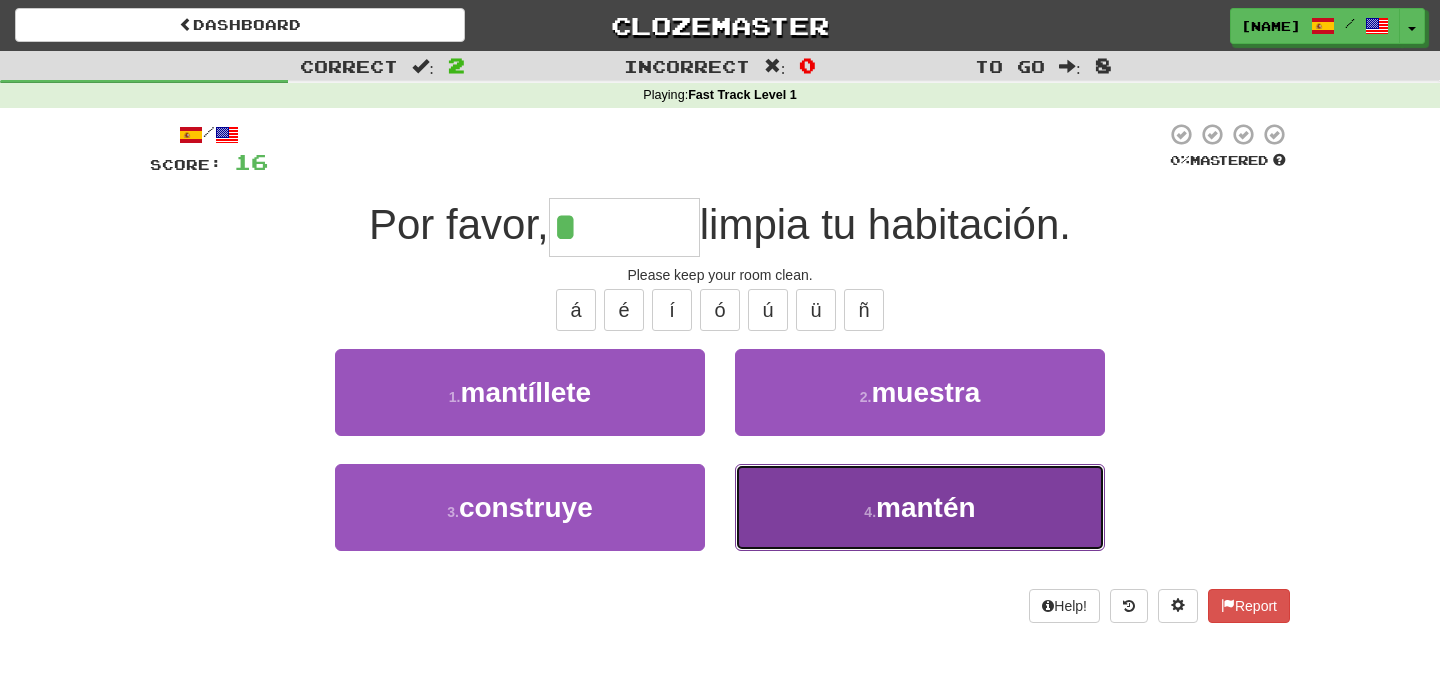 click on "mantén" at bounding box center (926, 507) 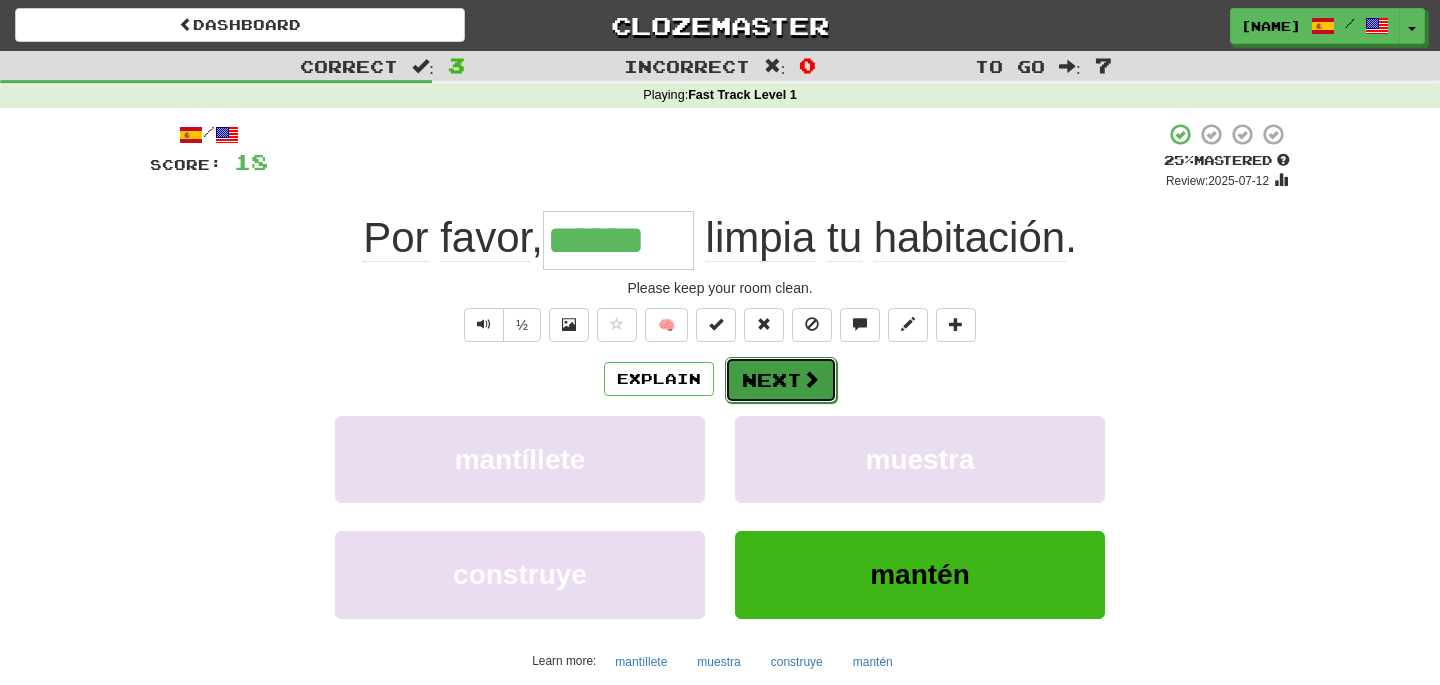 click on "Next" at bounding box center (781, 380) 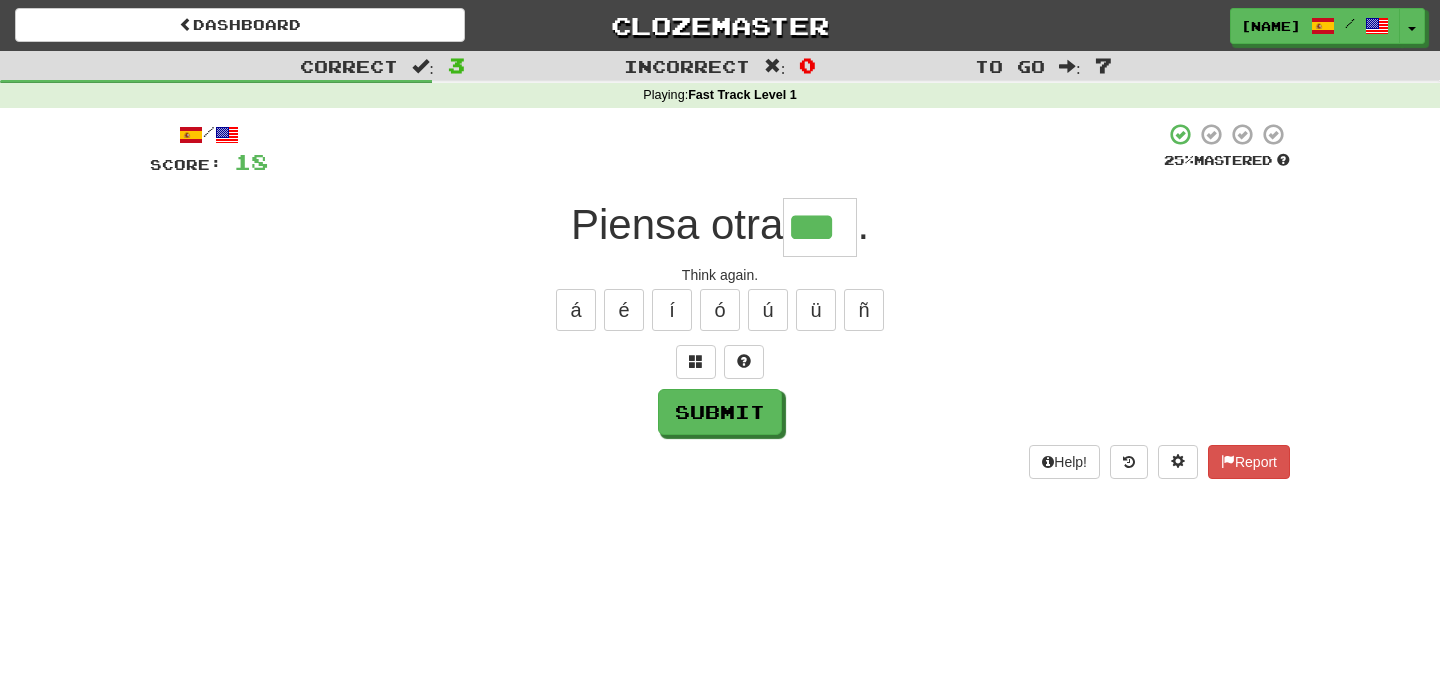 type on "***" 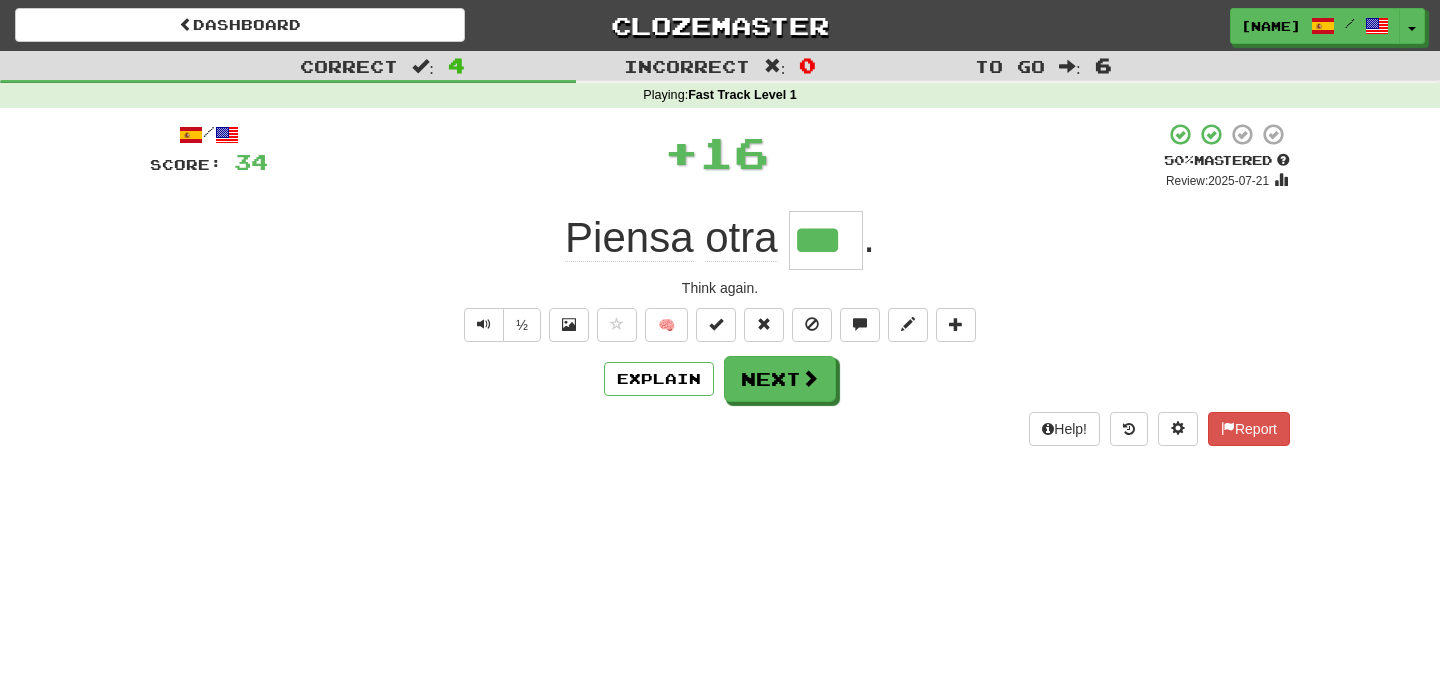 click on "/  Score:   34 + 16 50 %  Mastered Review:  2025-07-21 Piensa   otra   *** . Think again. ½ 🧠 Explain Next  Help!  Report" at bounding box center [720, 284] 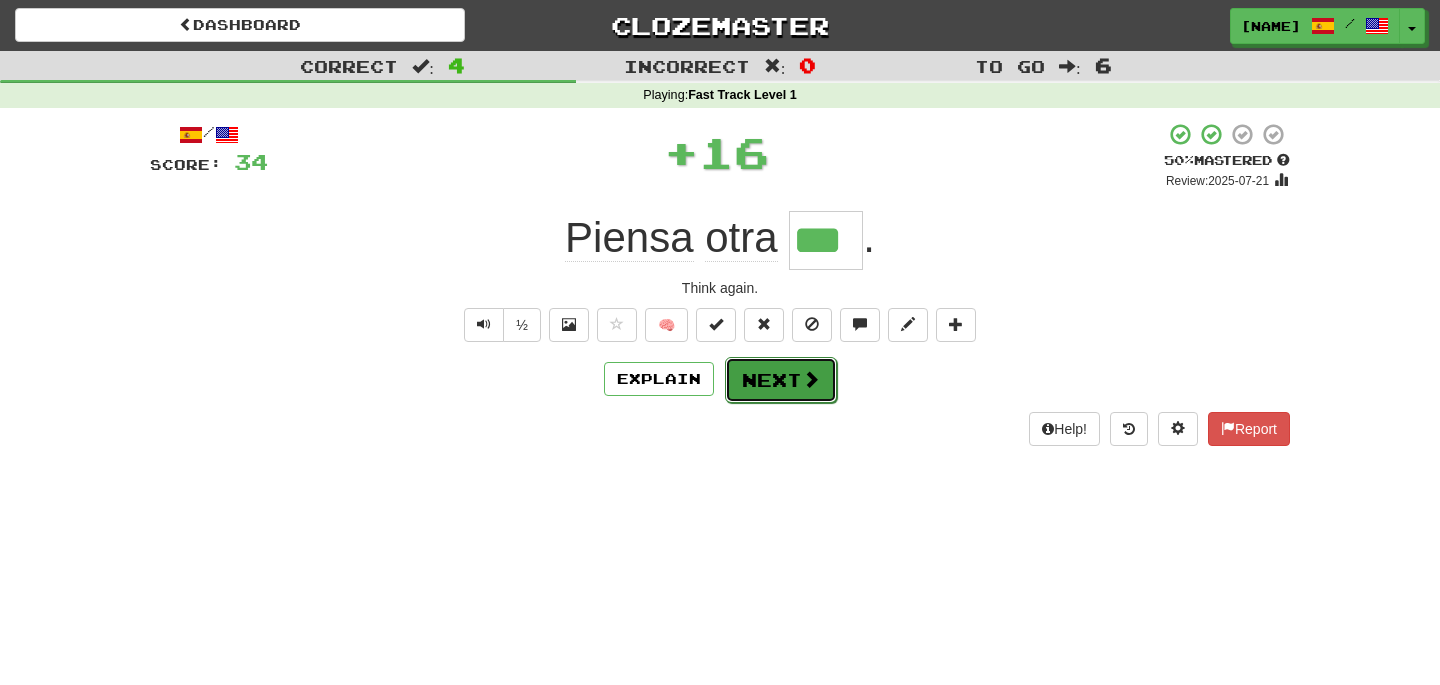 click on "Next" at bounding box center (781, 380) 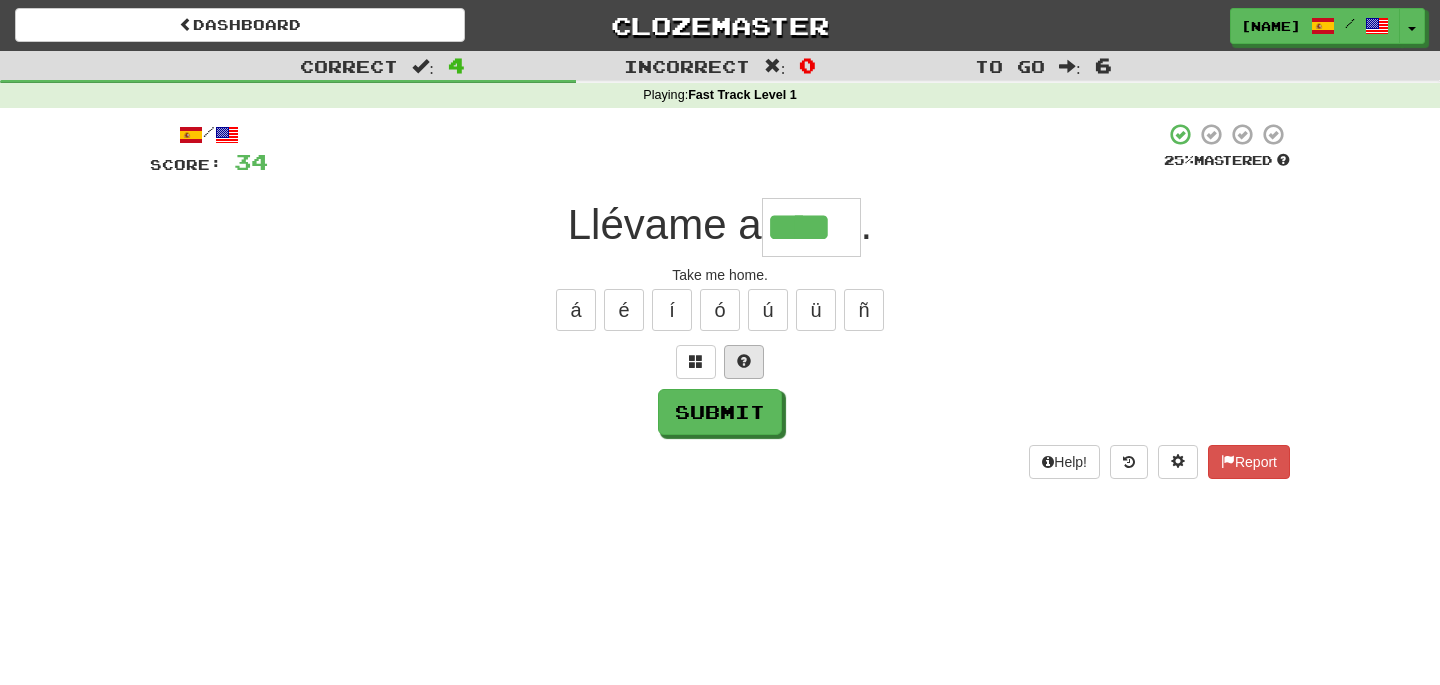 type on "****" 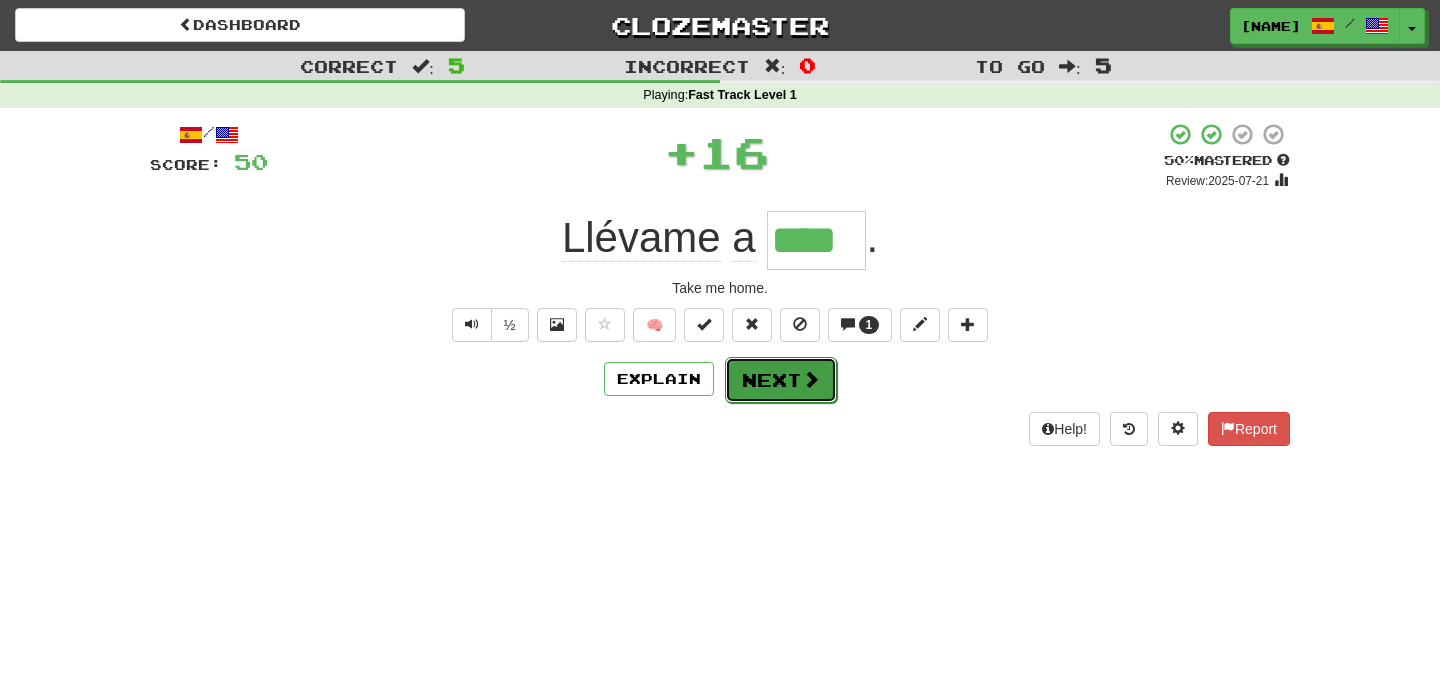 click on "Next" at bounding box center (781, 380) 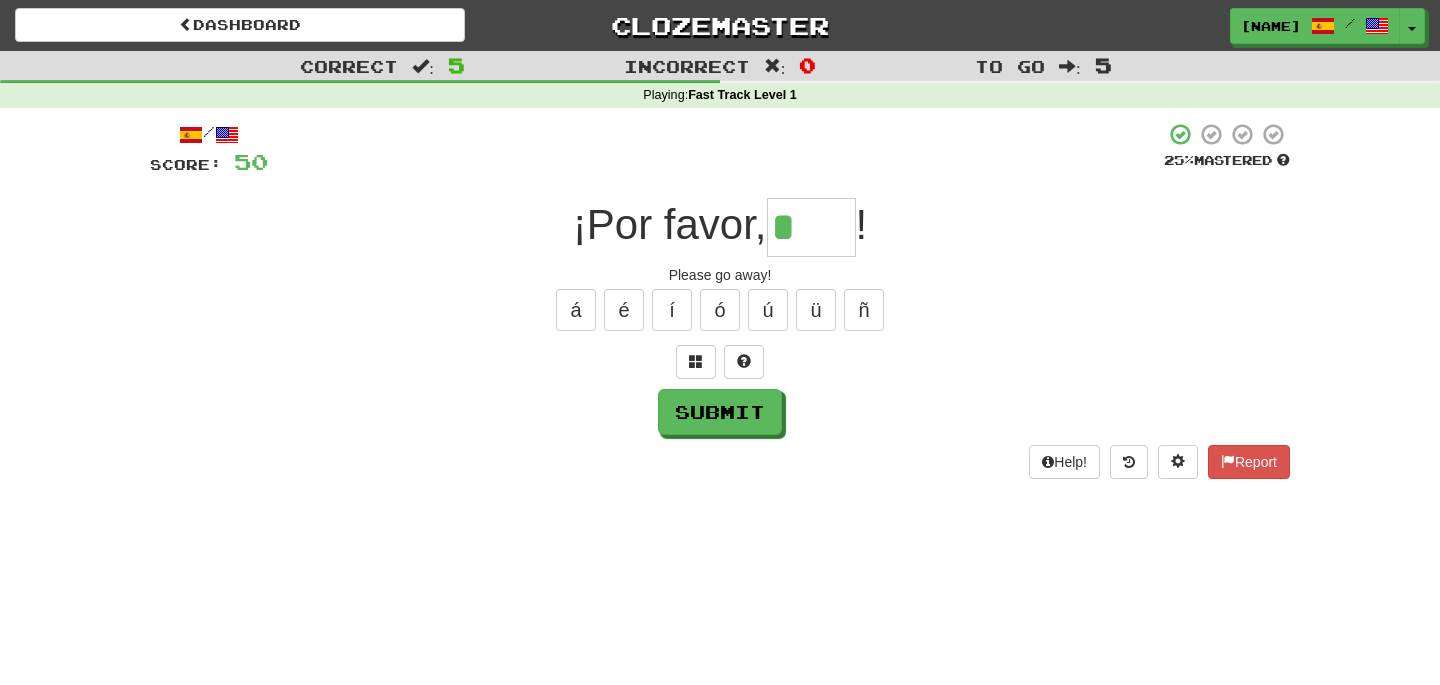 click on "á é í ó ú ü ñ" at bounding box center [720, 310] 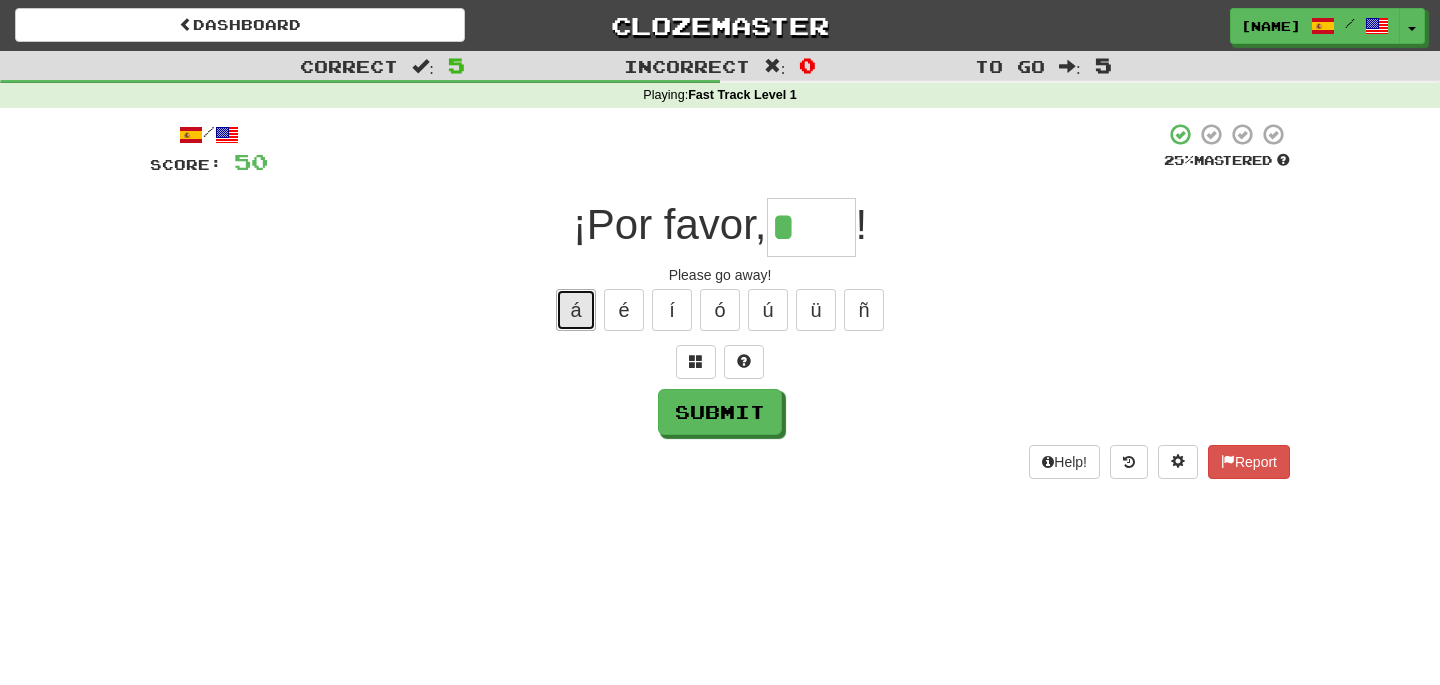 click on "á" at bounding box center (576, 310) 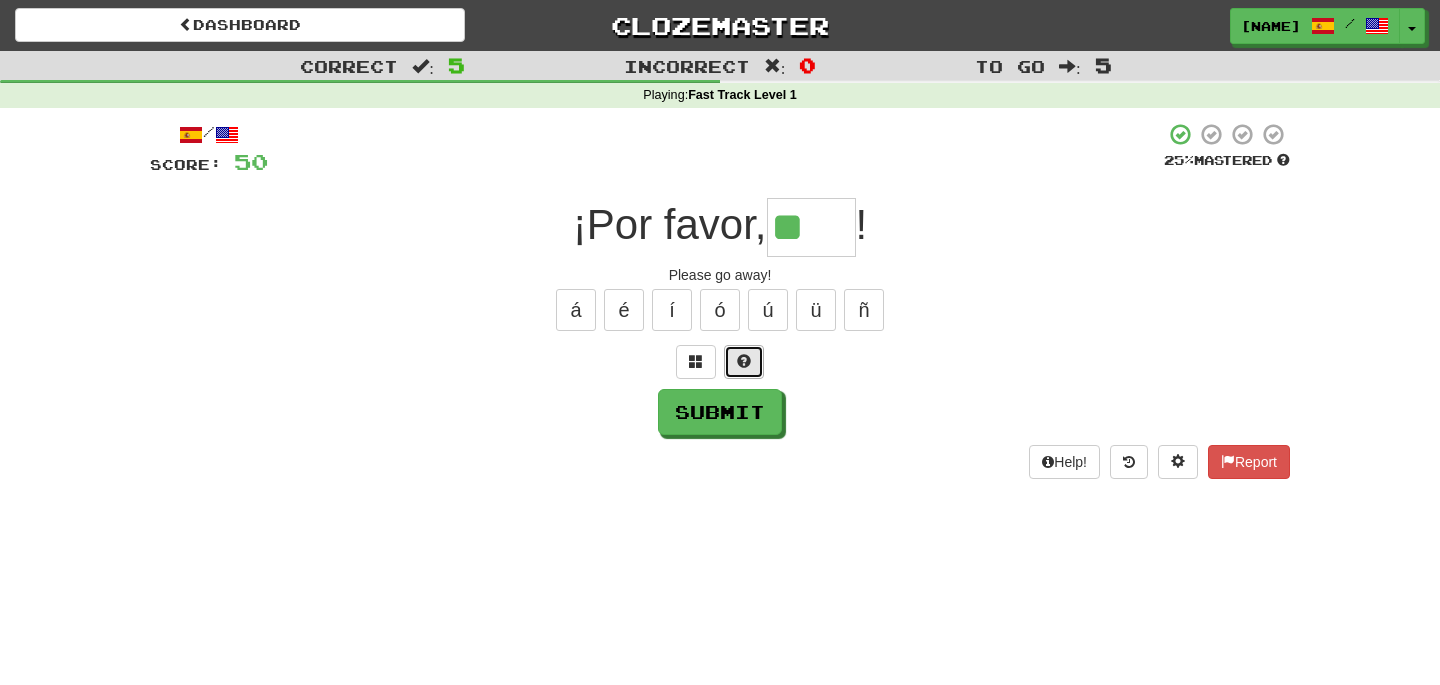click at bounding box center [744, 361] 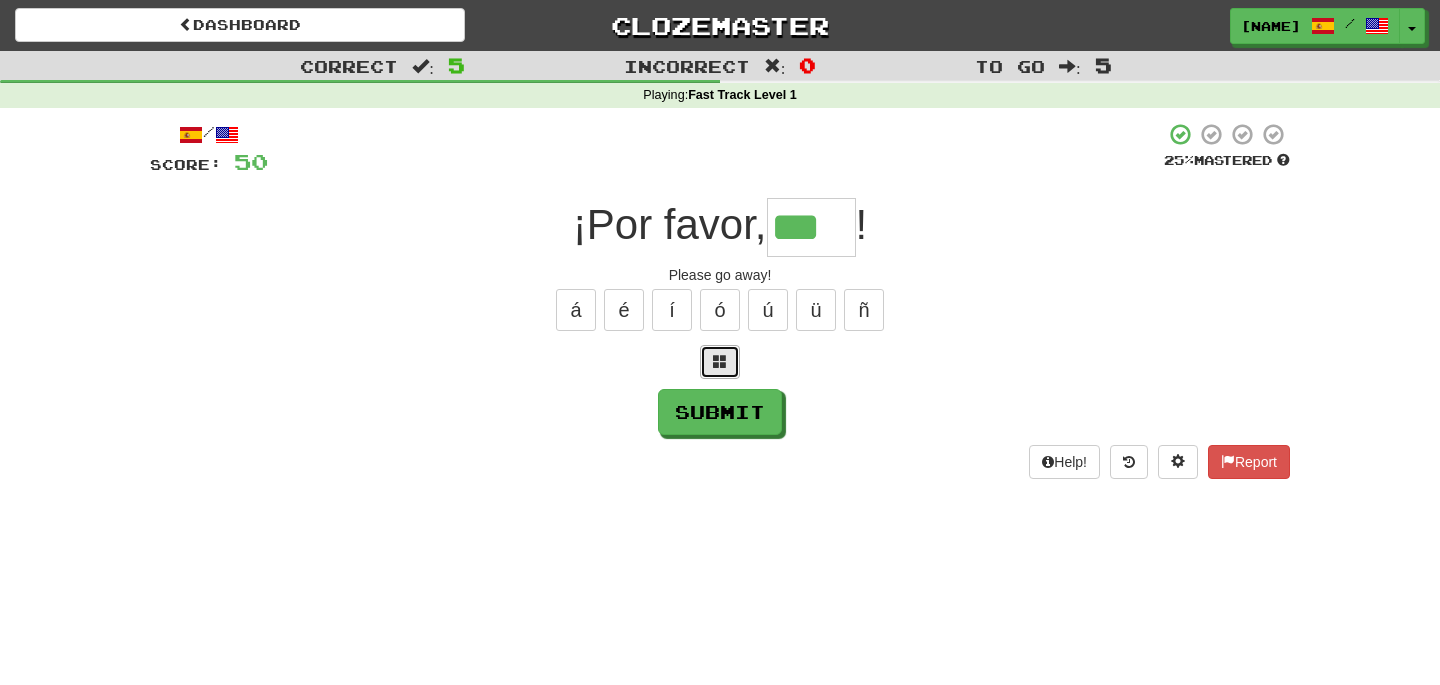 click at bounding box center [720, 362] 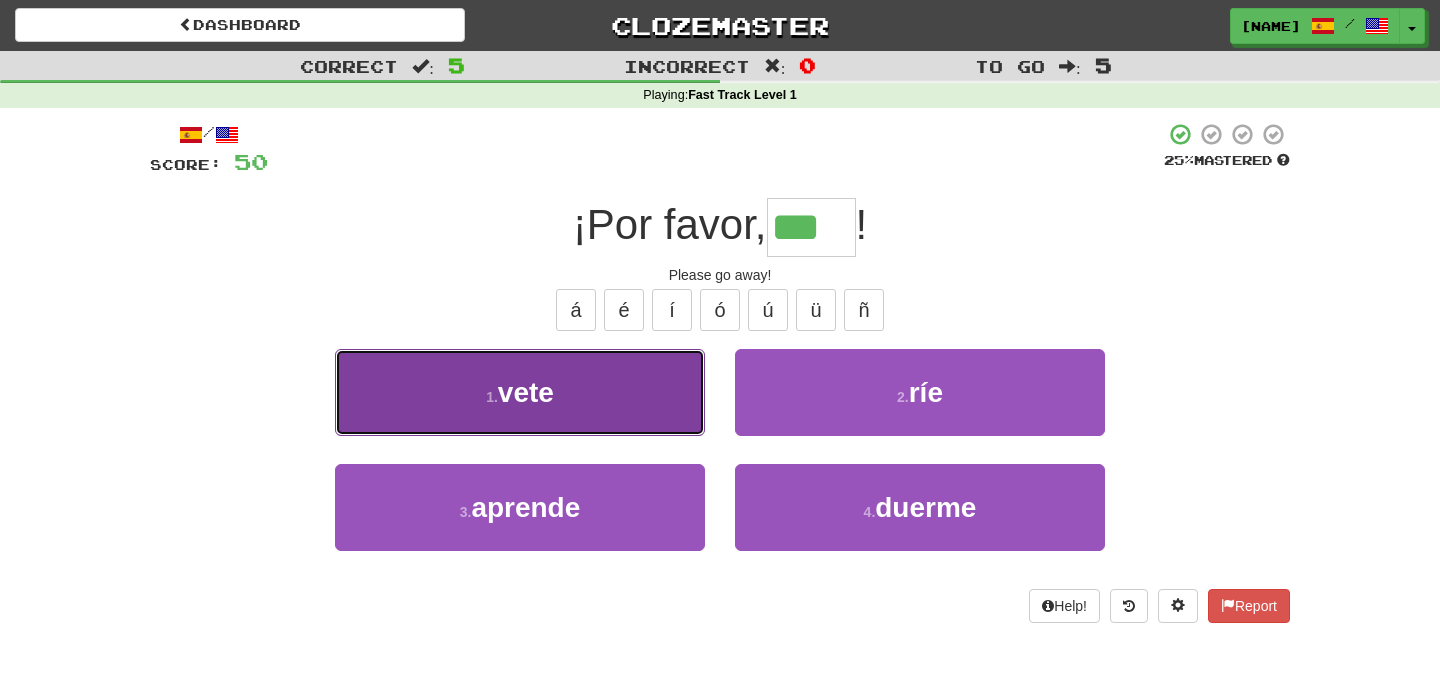 click on "1 .  vete" at bounding box center (520, 392) 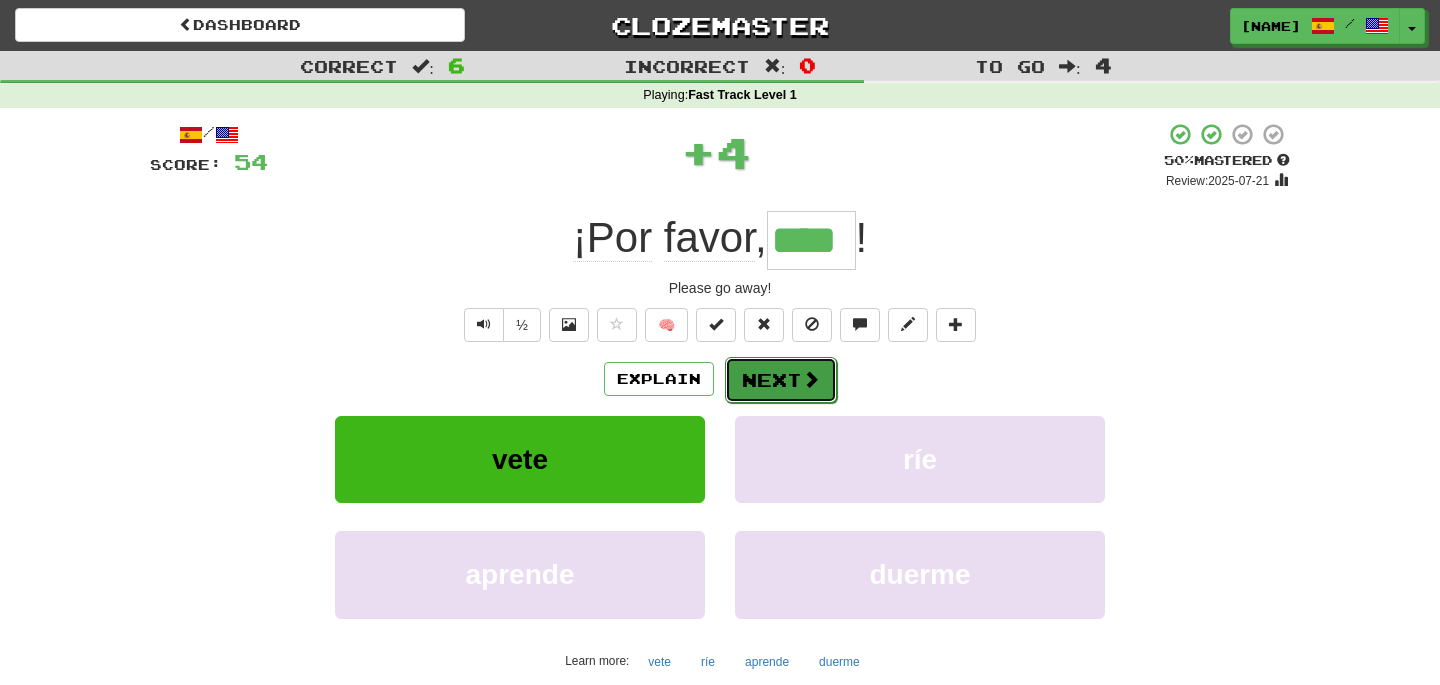click on "Next" at bounding box center (781, 380) 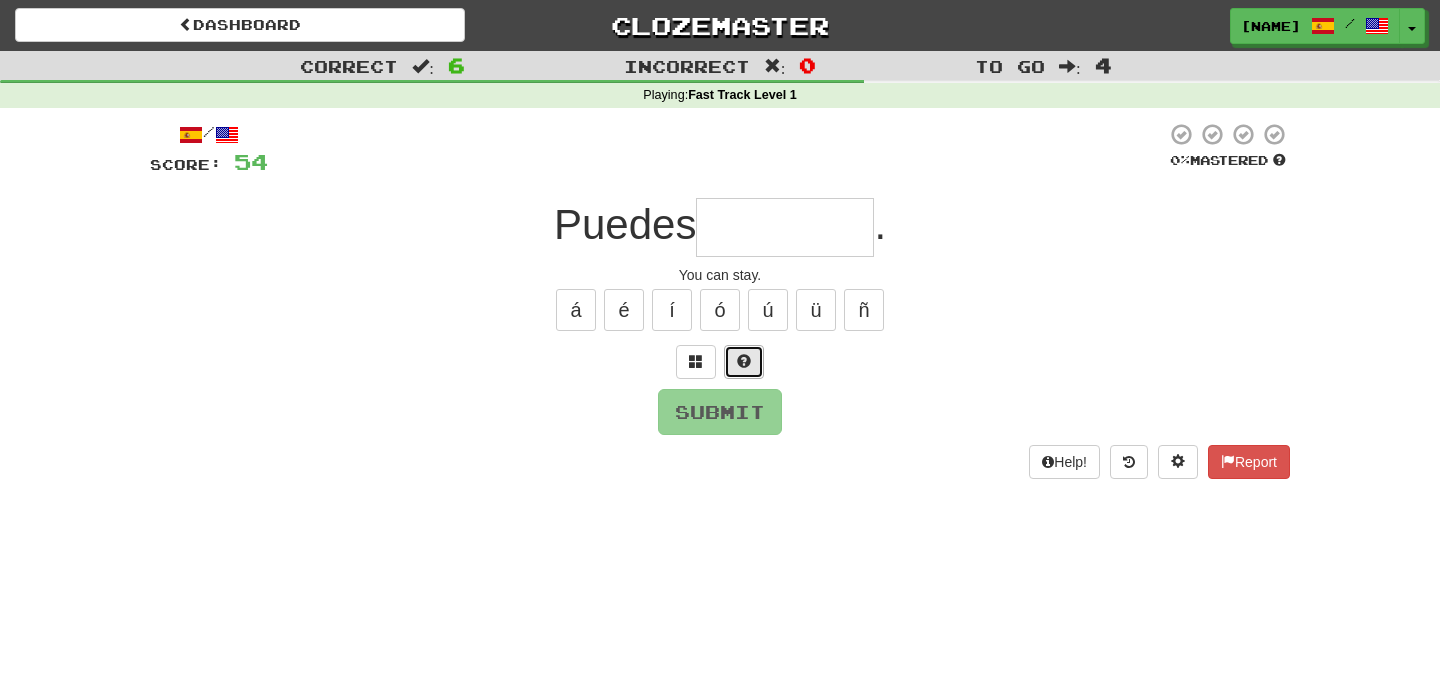 click at bounding box center [744, 362] 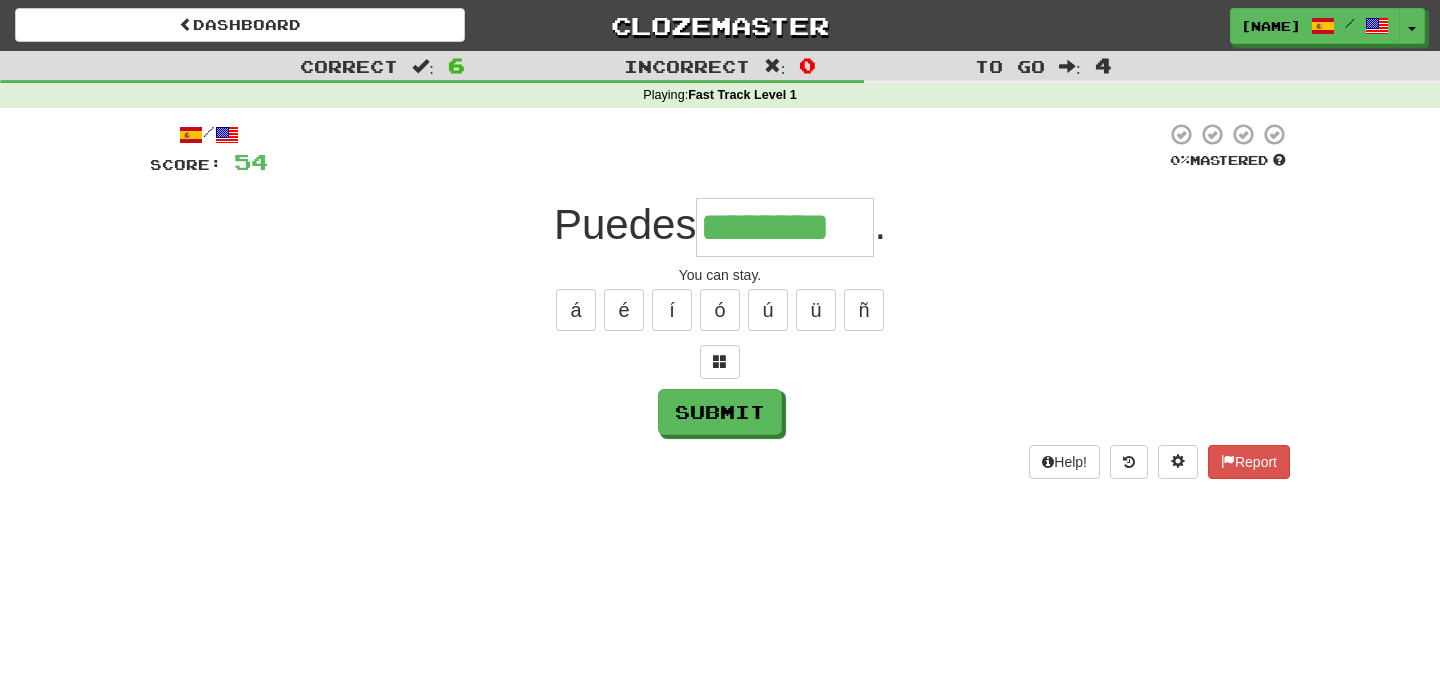 type on "********" 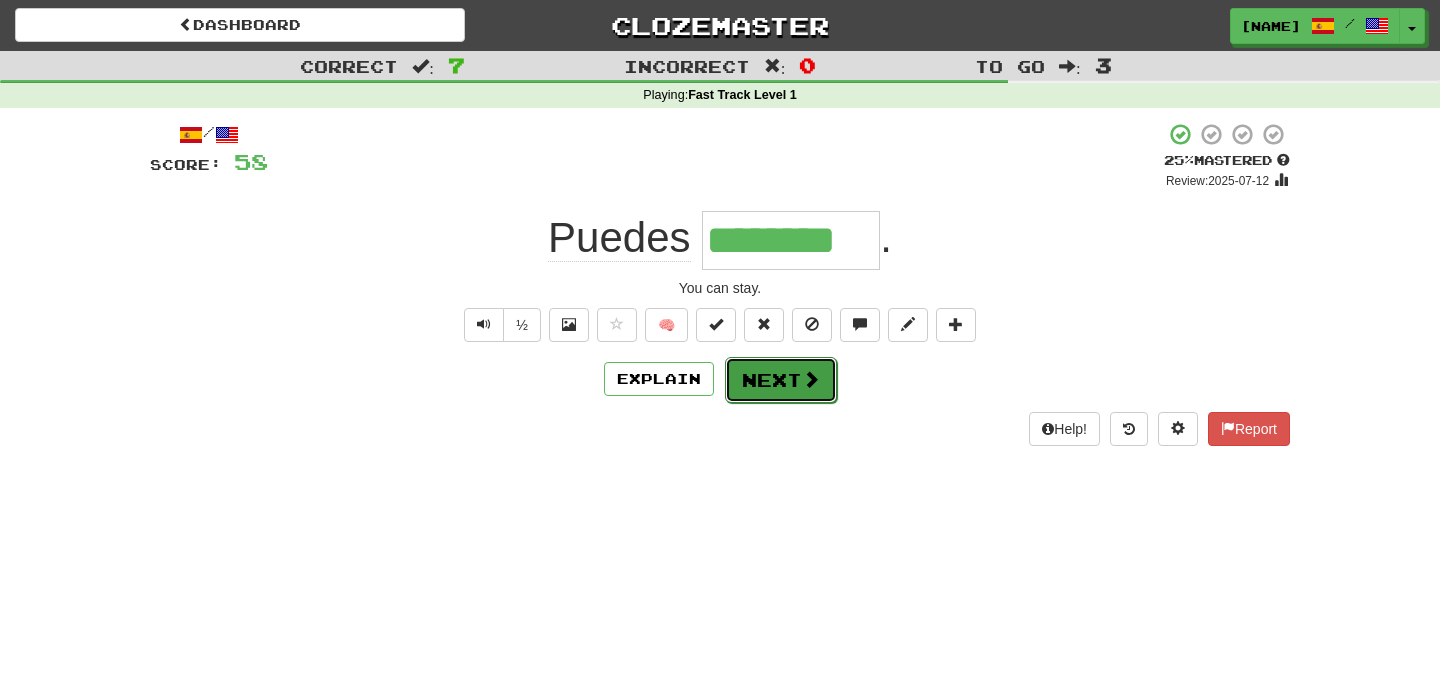 click on "Next" at bounding box center [781, 380] 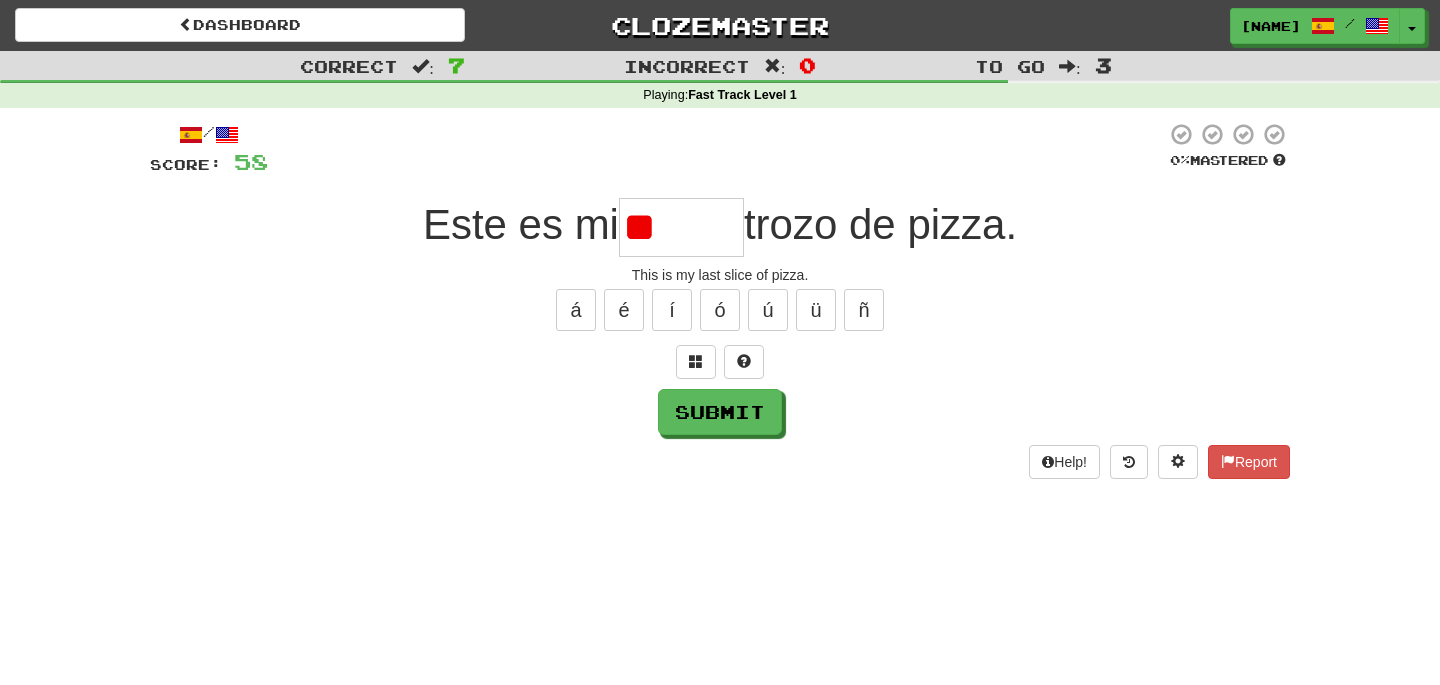 type on "*" 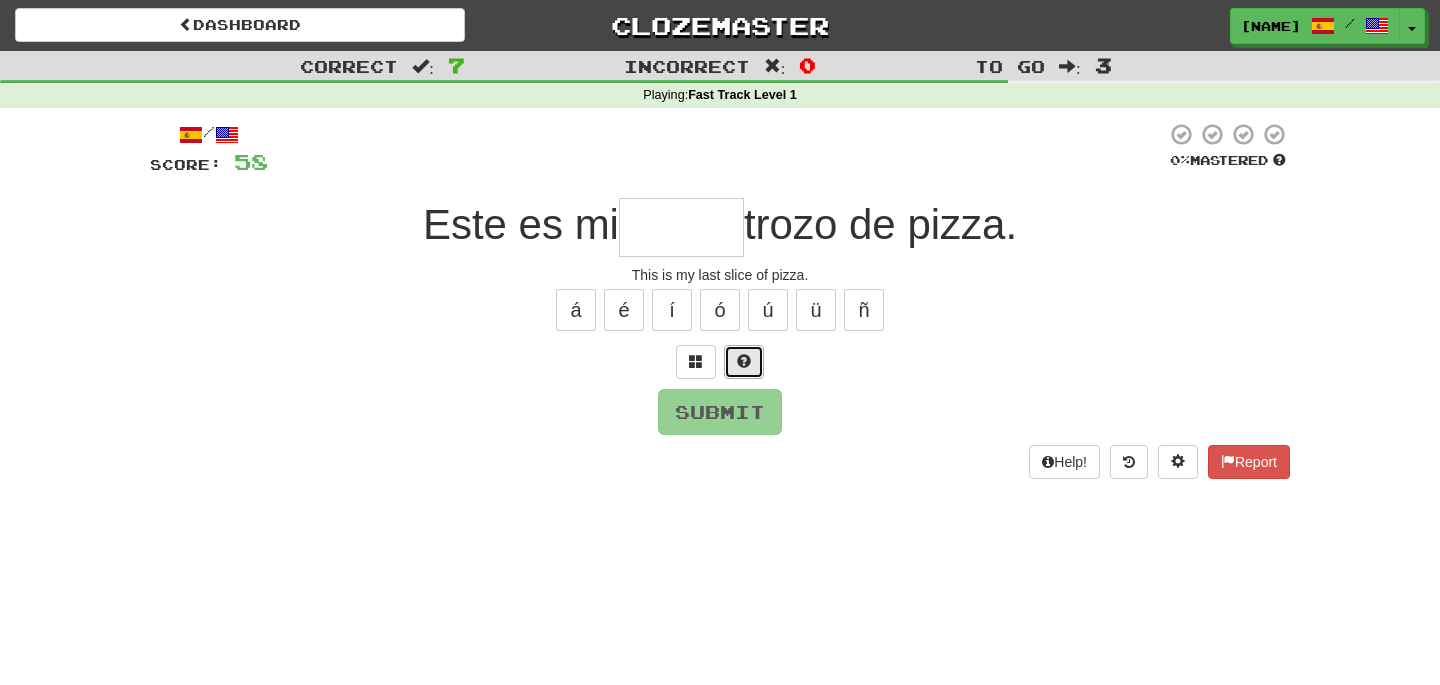 click at bounding box center (744, 361) 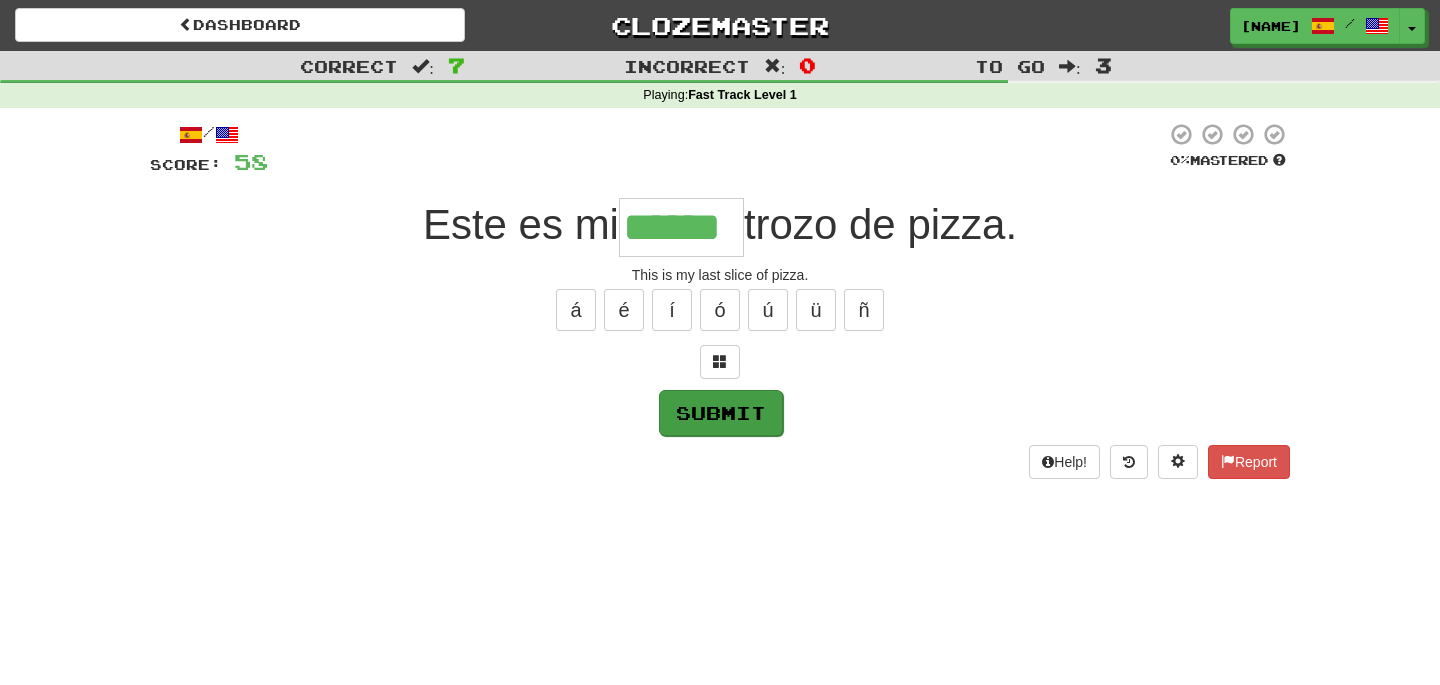 type on "******" 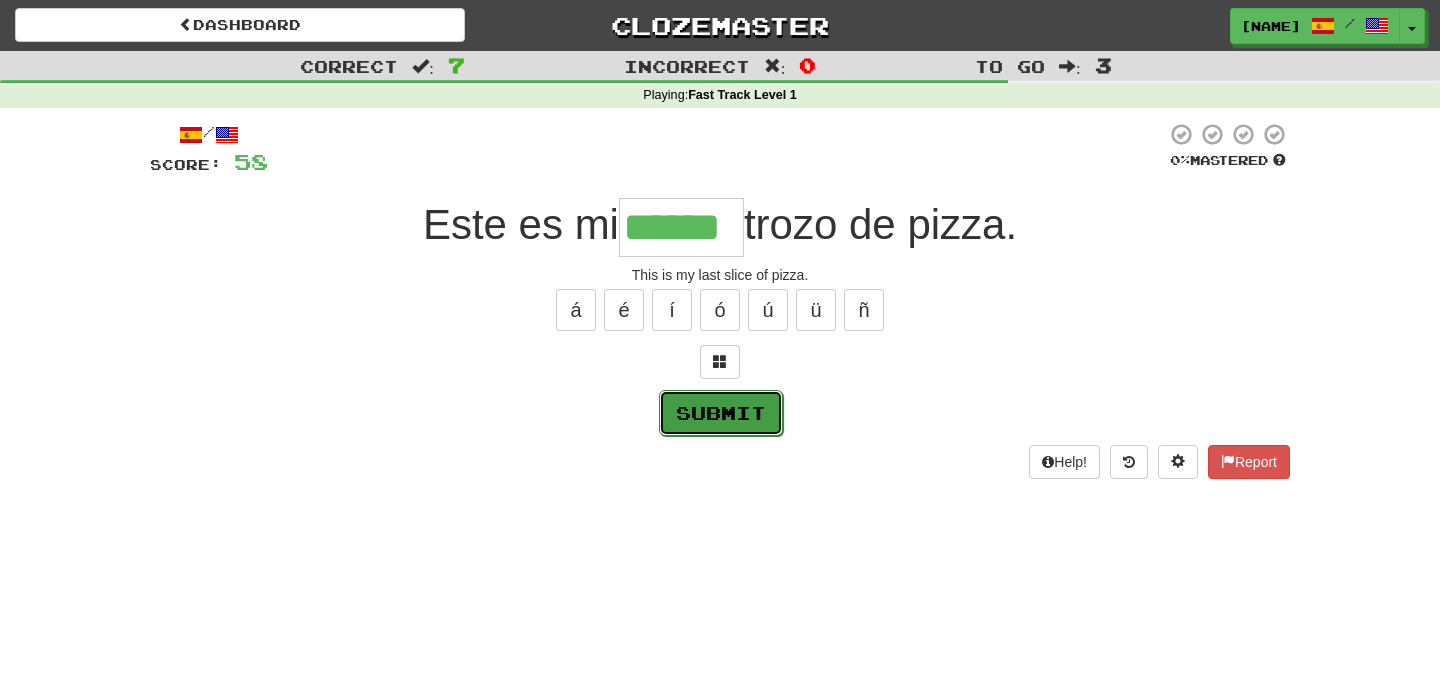 click on "Submit" at bounding box center (721, 413) 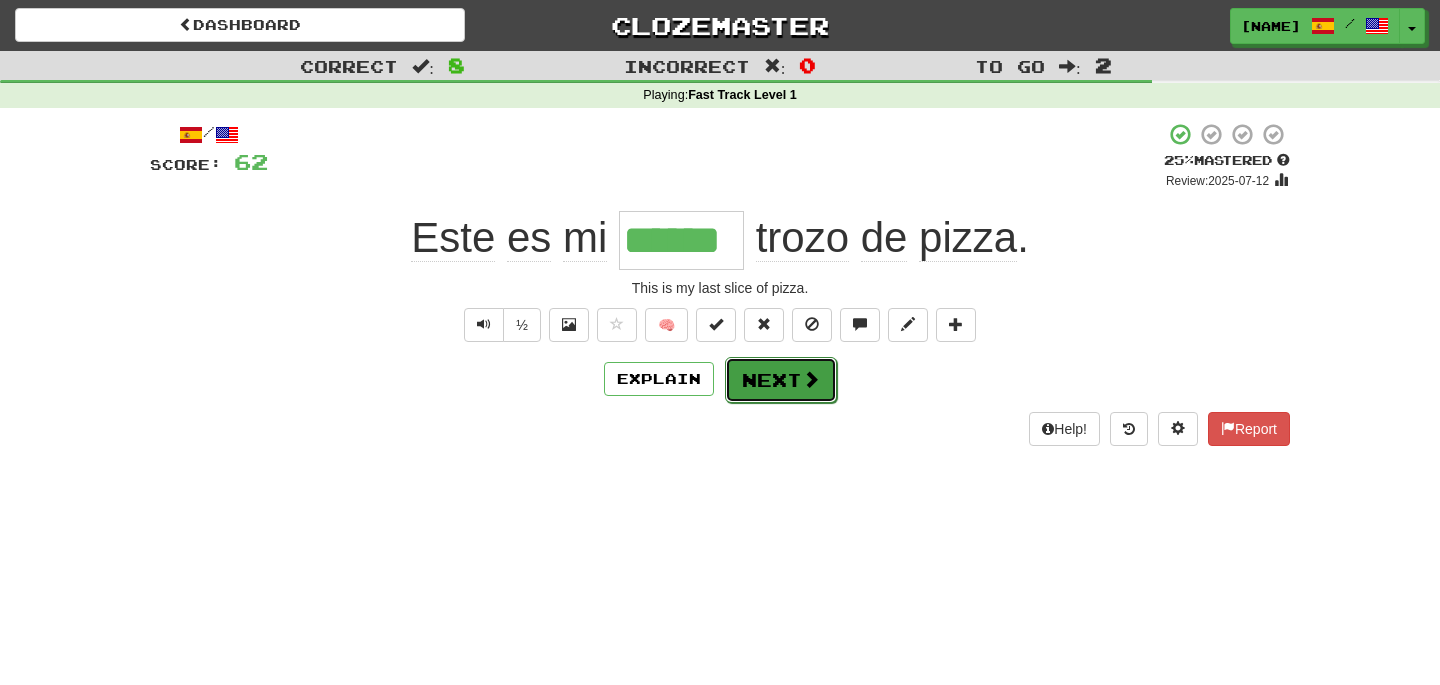 click on "Next" at bounding box center [781, 380] 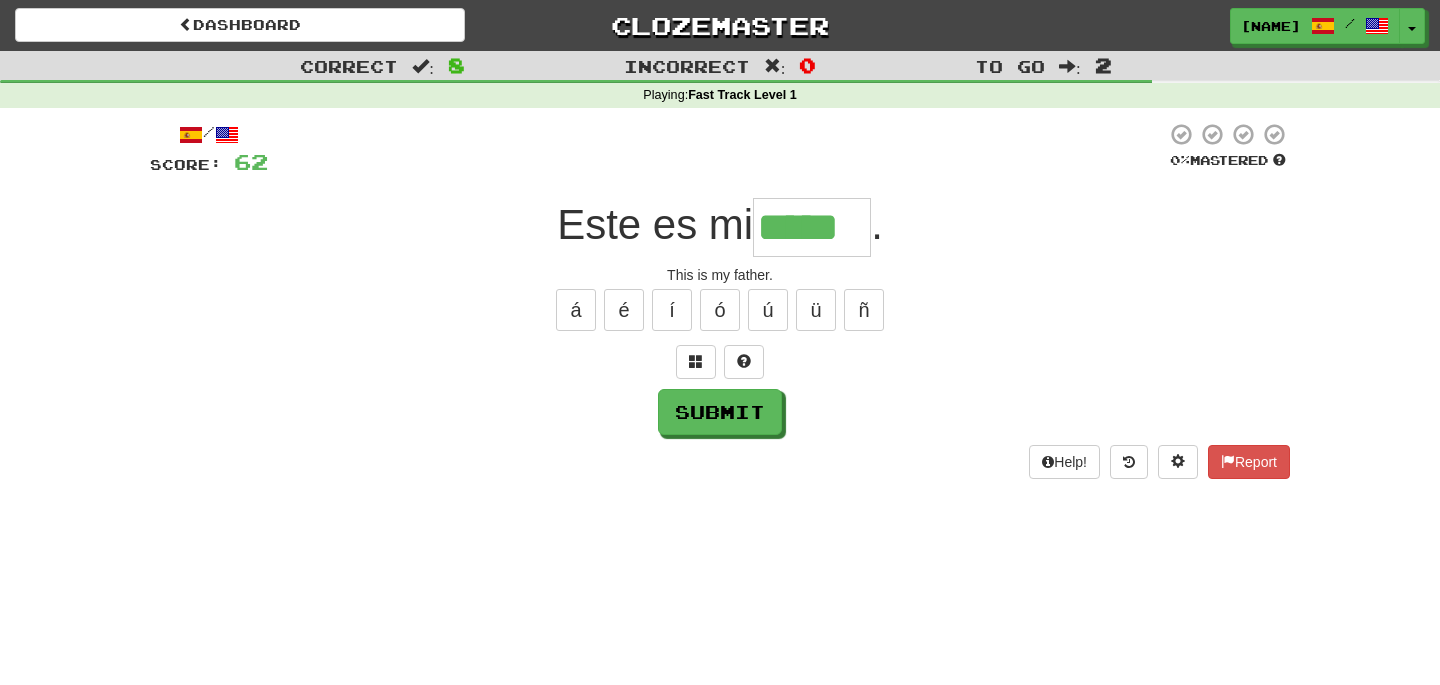 type on "*****" 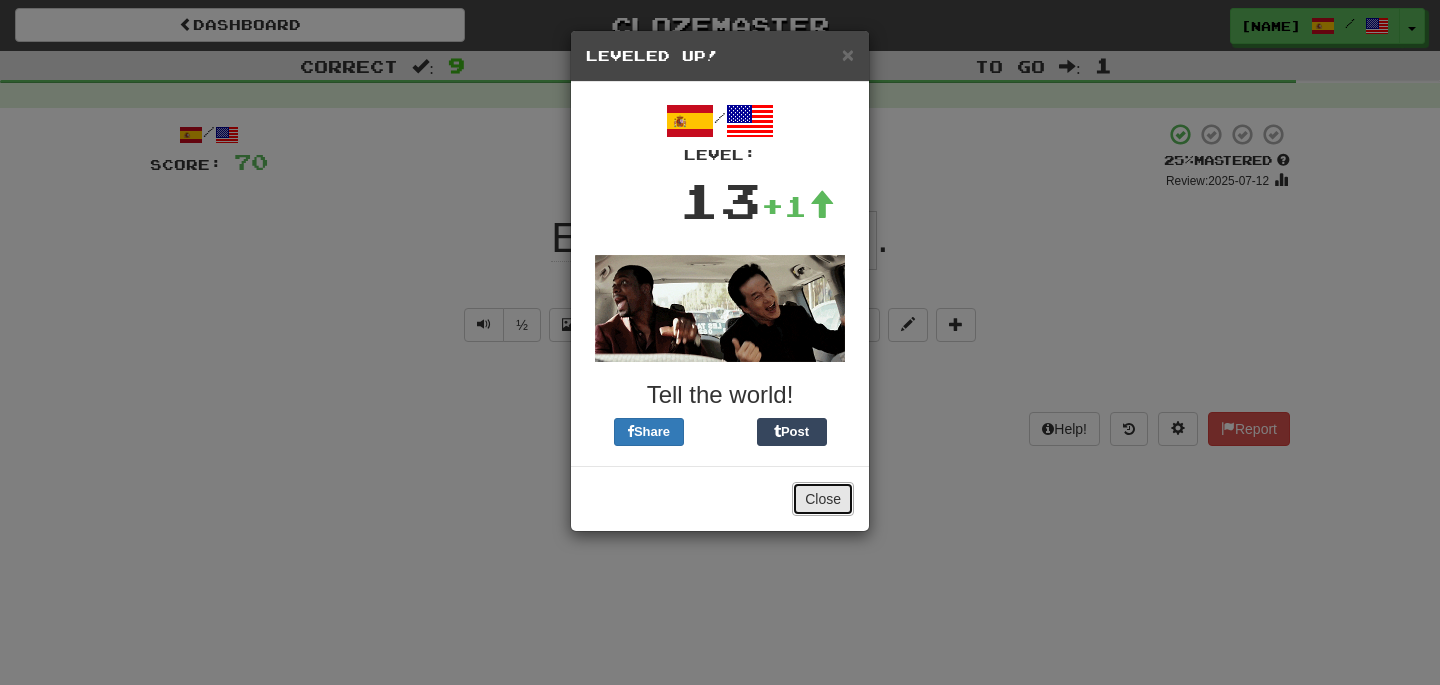 click on "Close" at bounding box center (823, 499) 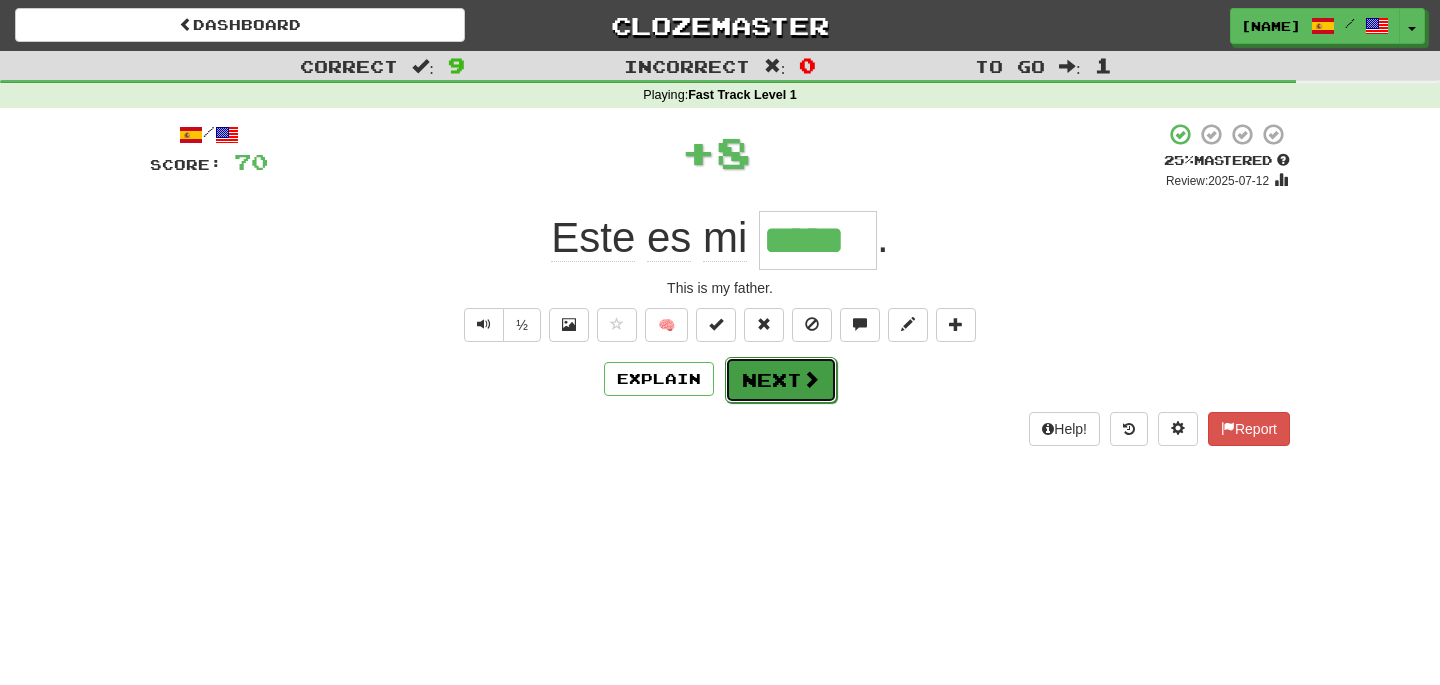 click on "Next" at bounding box center [781, 380] 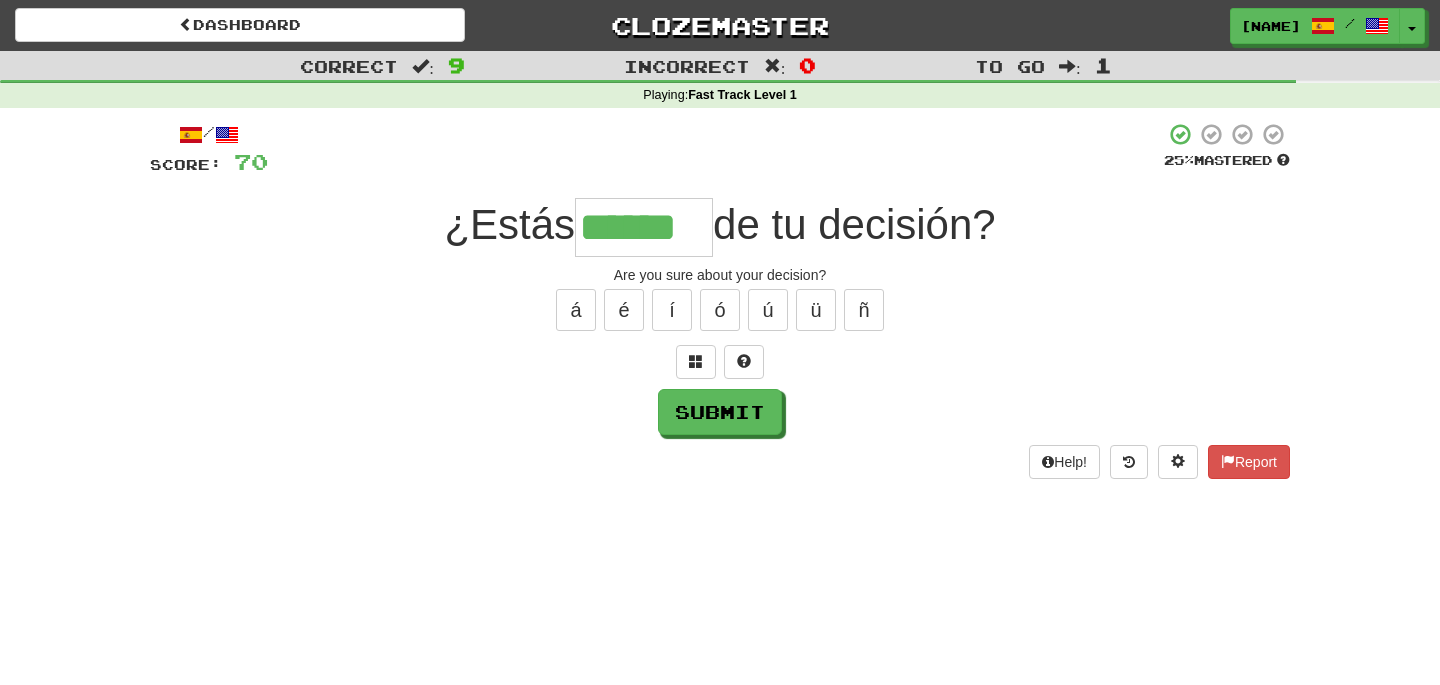 type on "******" 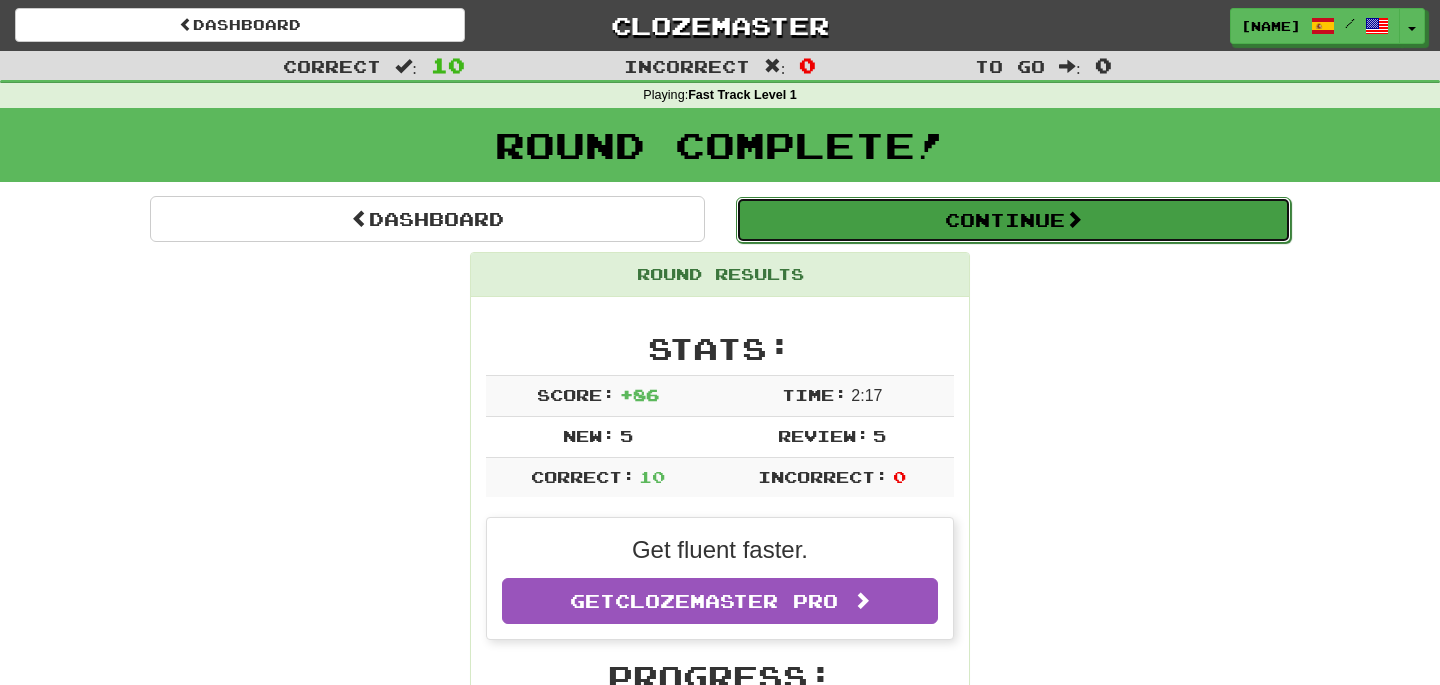 click on "Continue" at bounding box center [1013, 220] 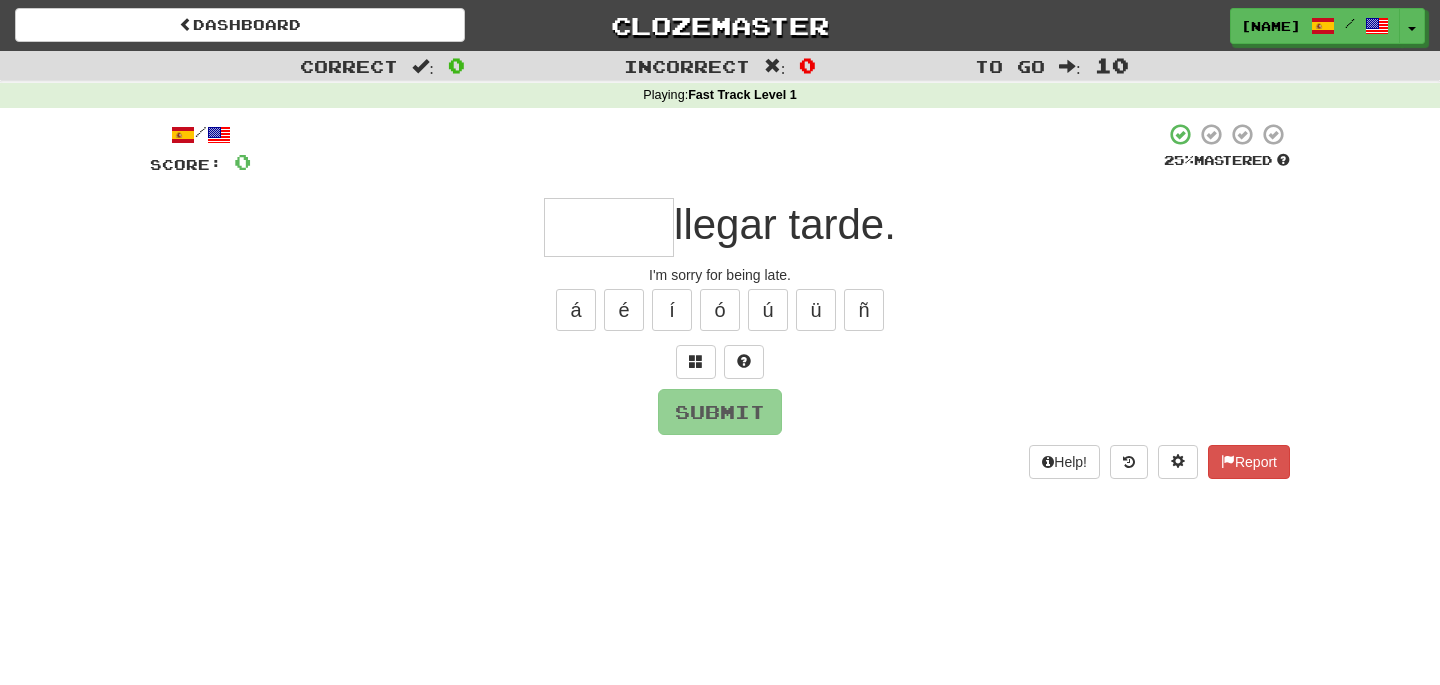 type on "*" 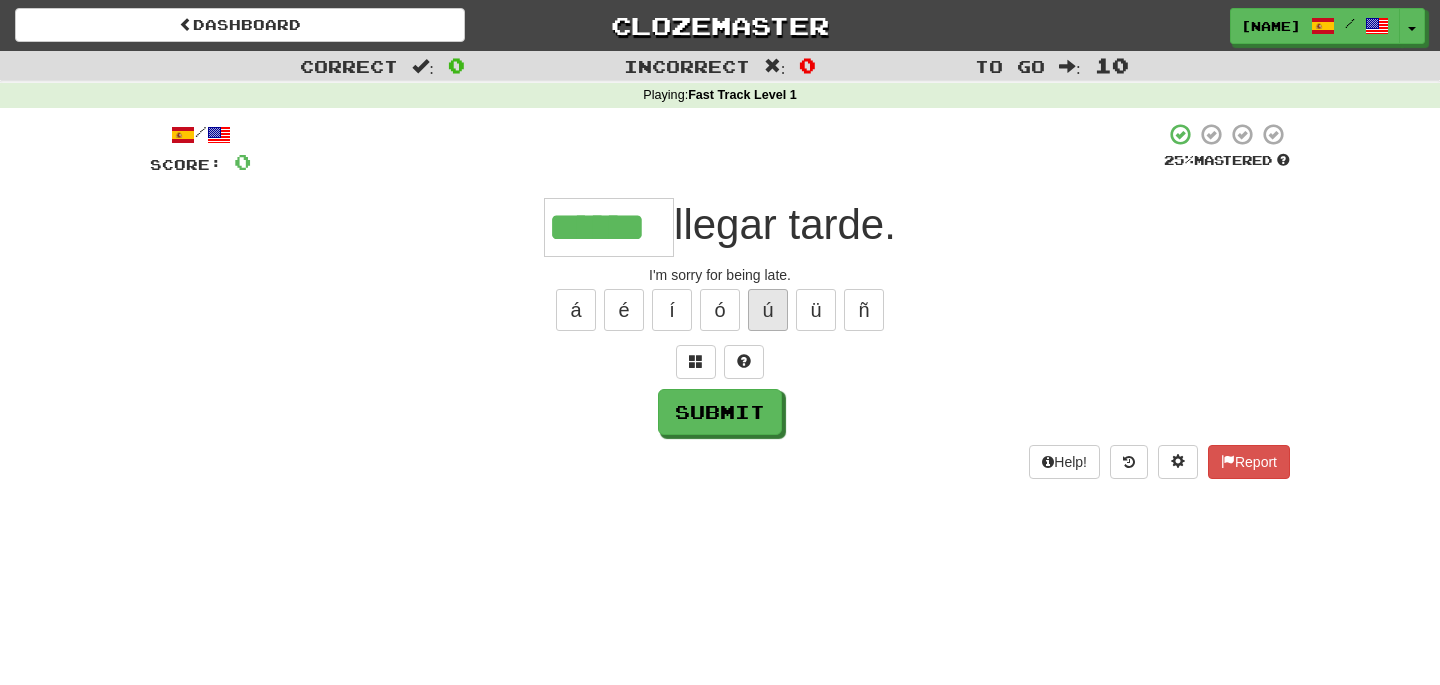 type on "******" 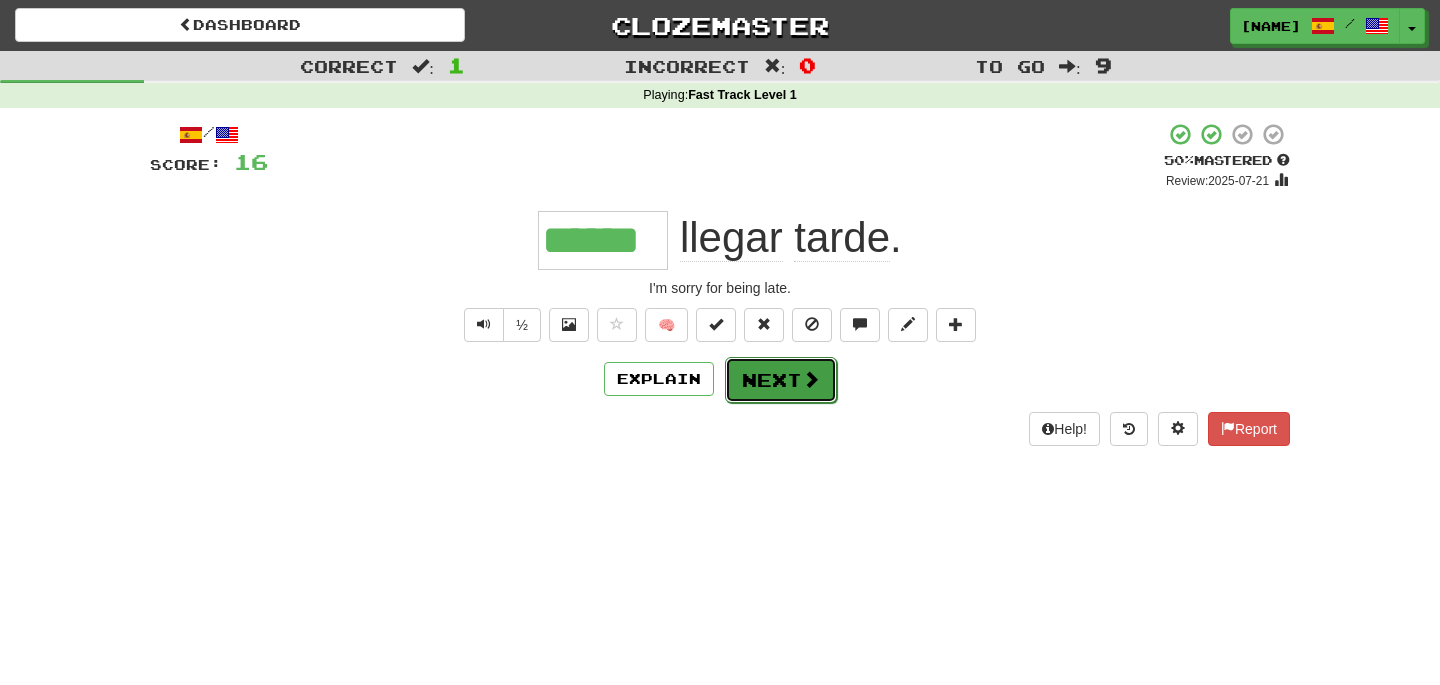 click on "Next" at bounding box center (781, 380) 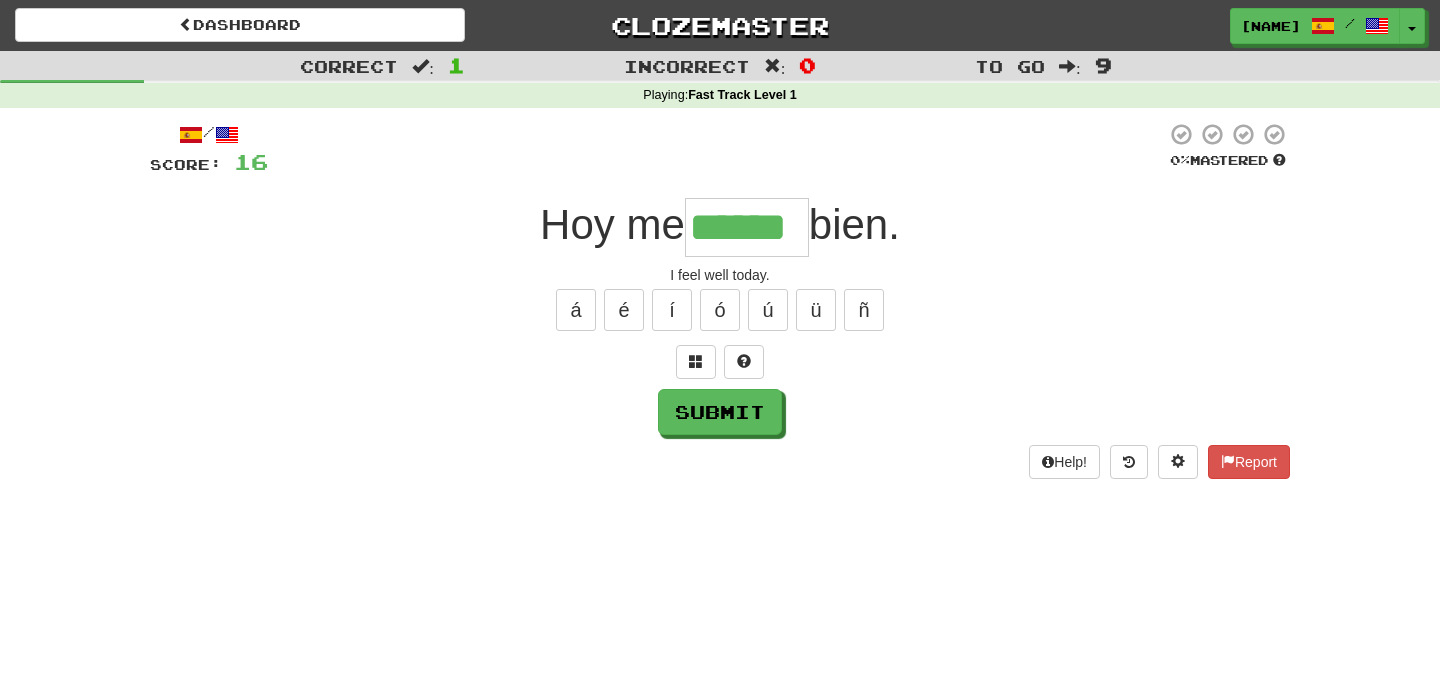 type on "******" 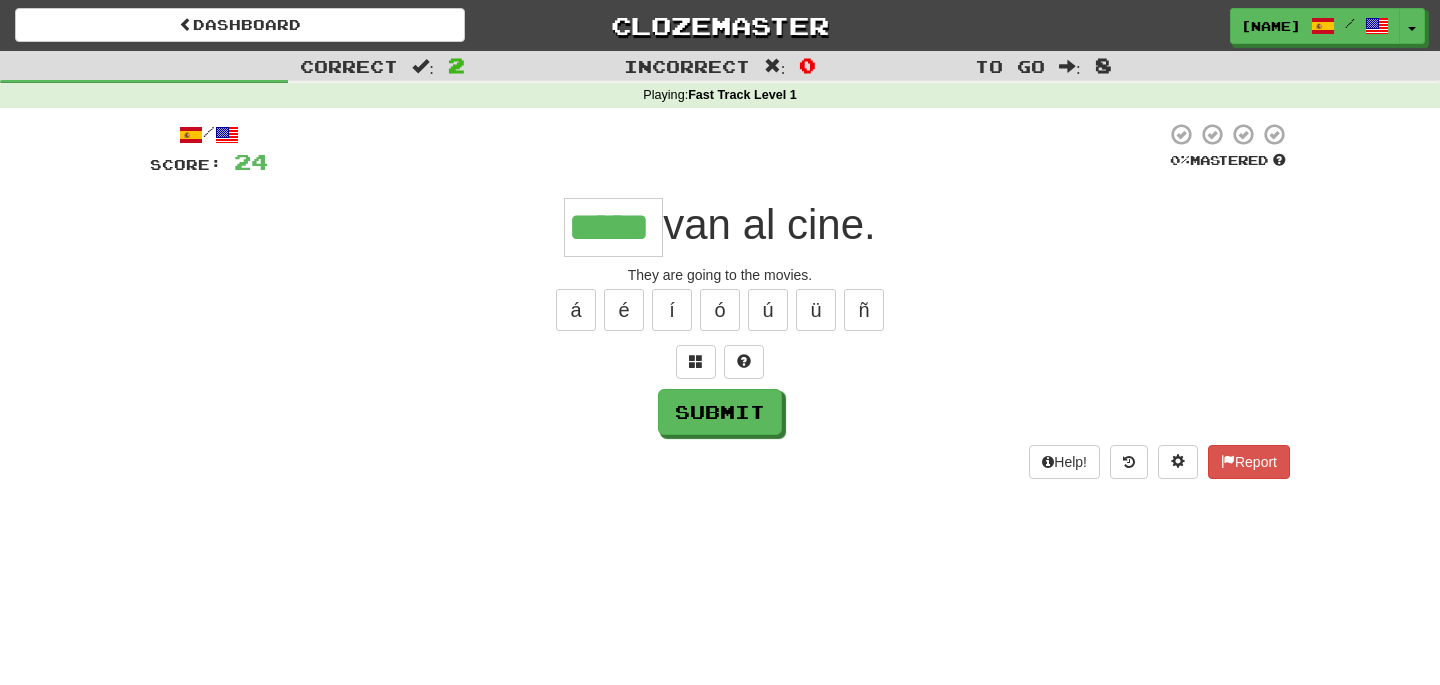 type on "*****" 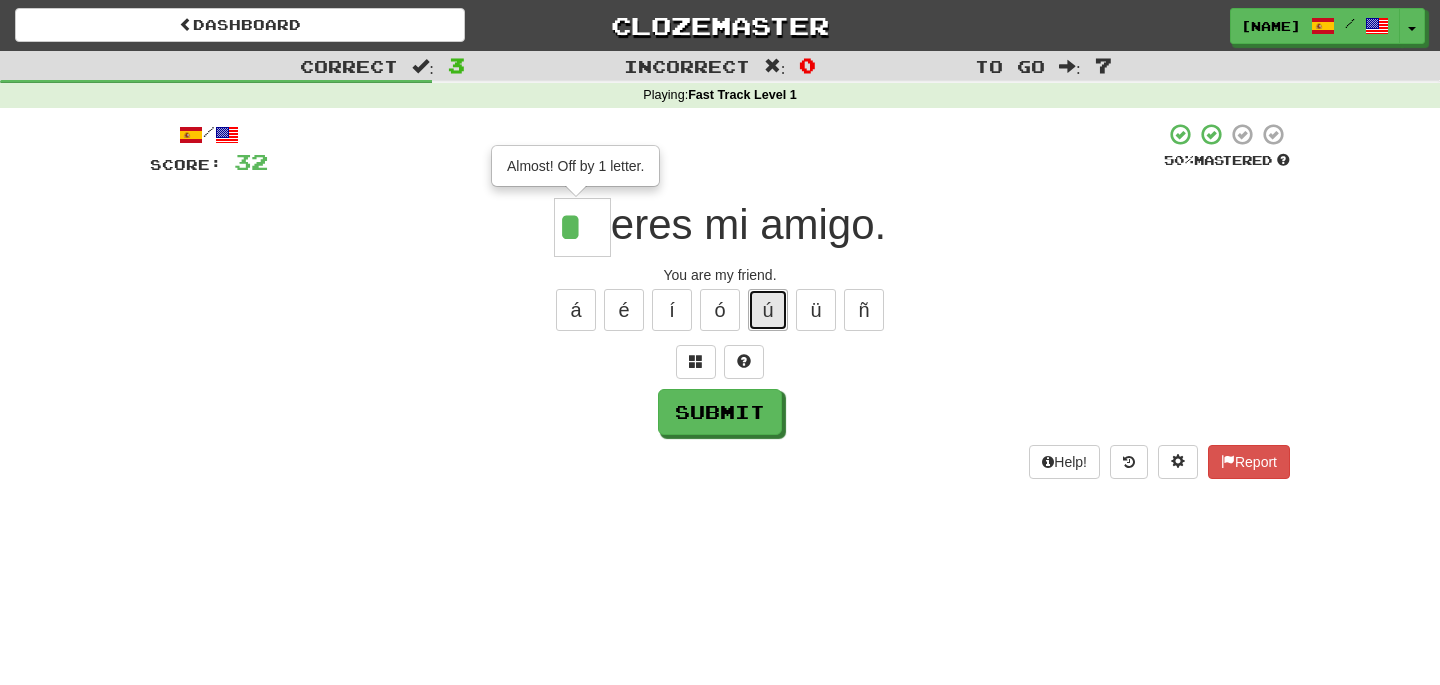click on "ú" at bounding box center [768, 310] 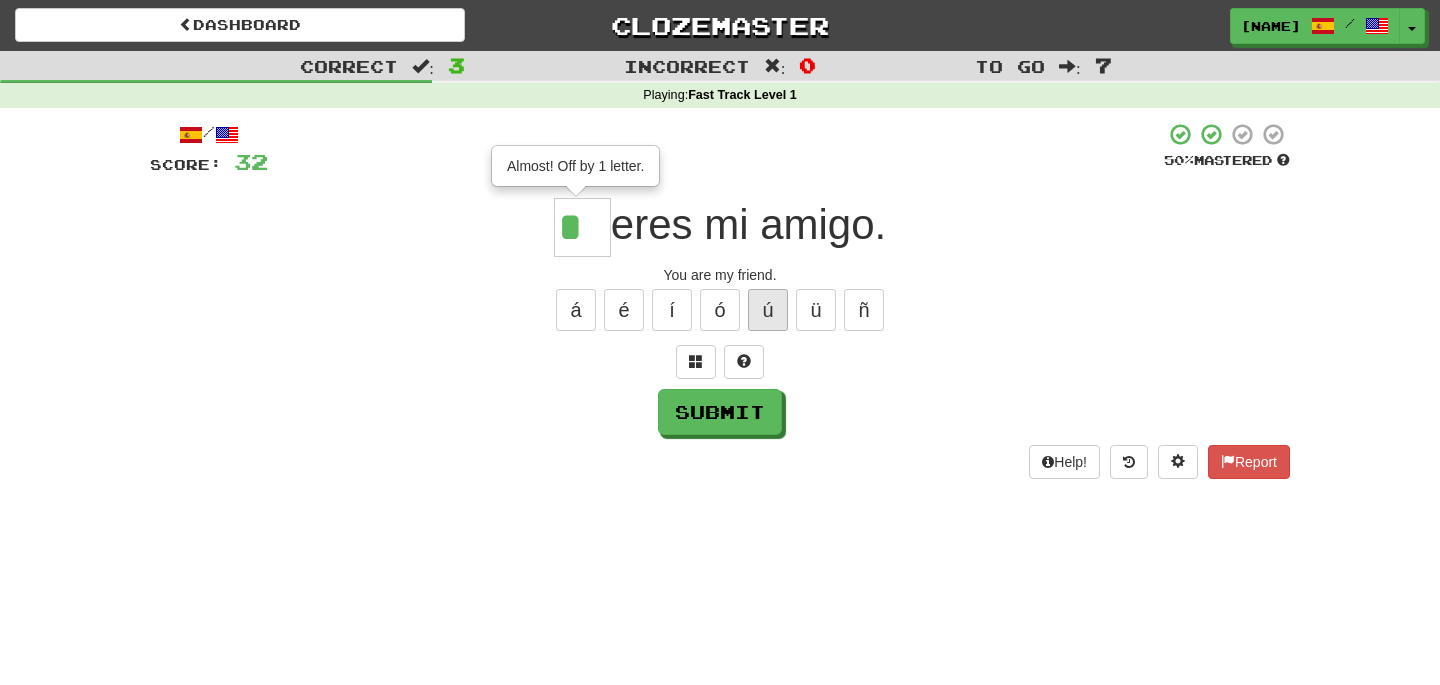 type on "**" 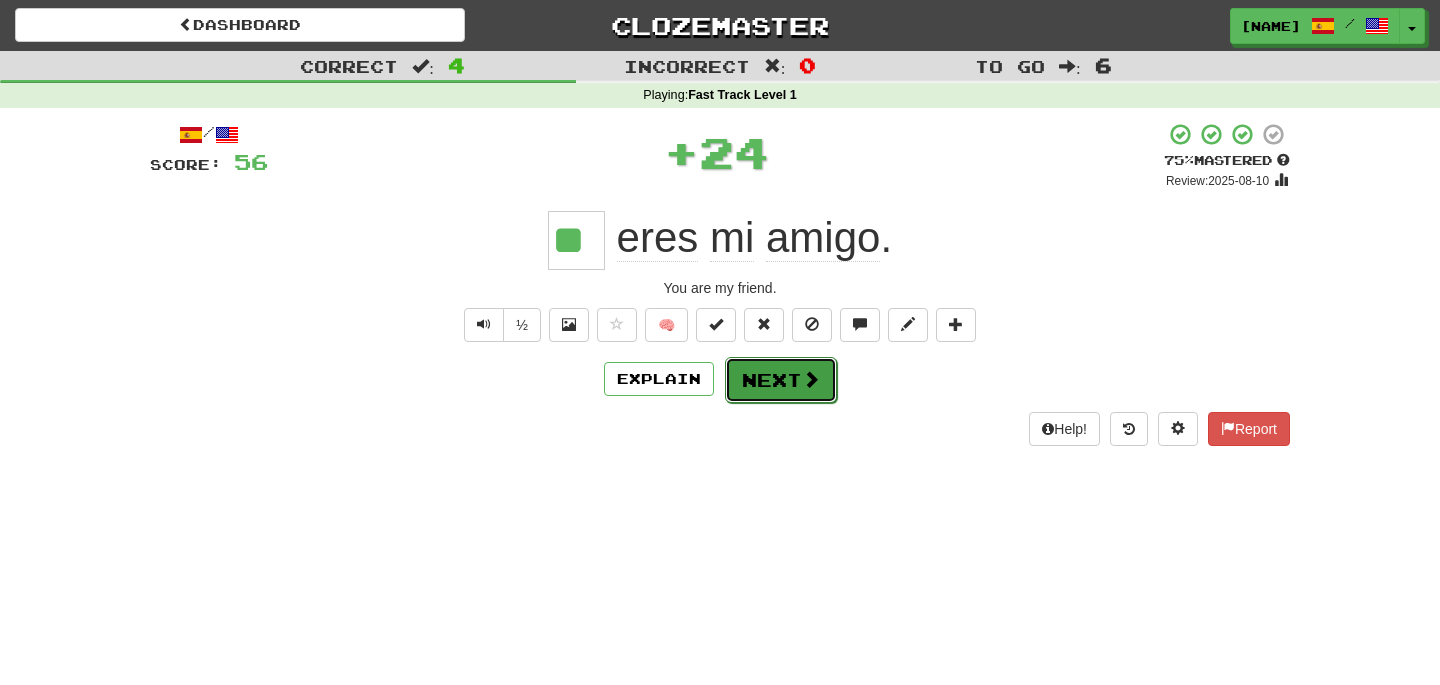 click on "Next" at bounding box center (781, 380) 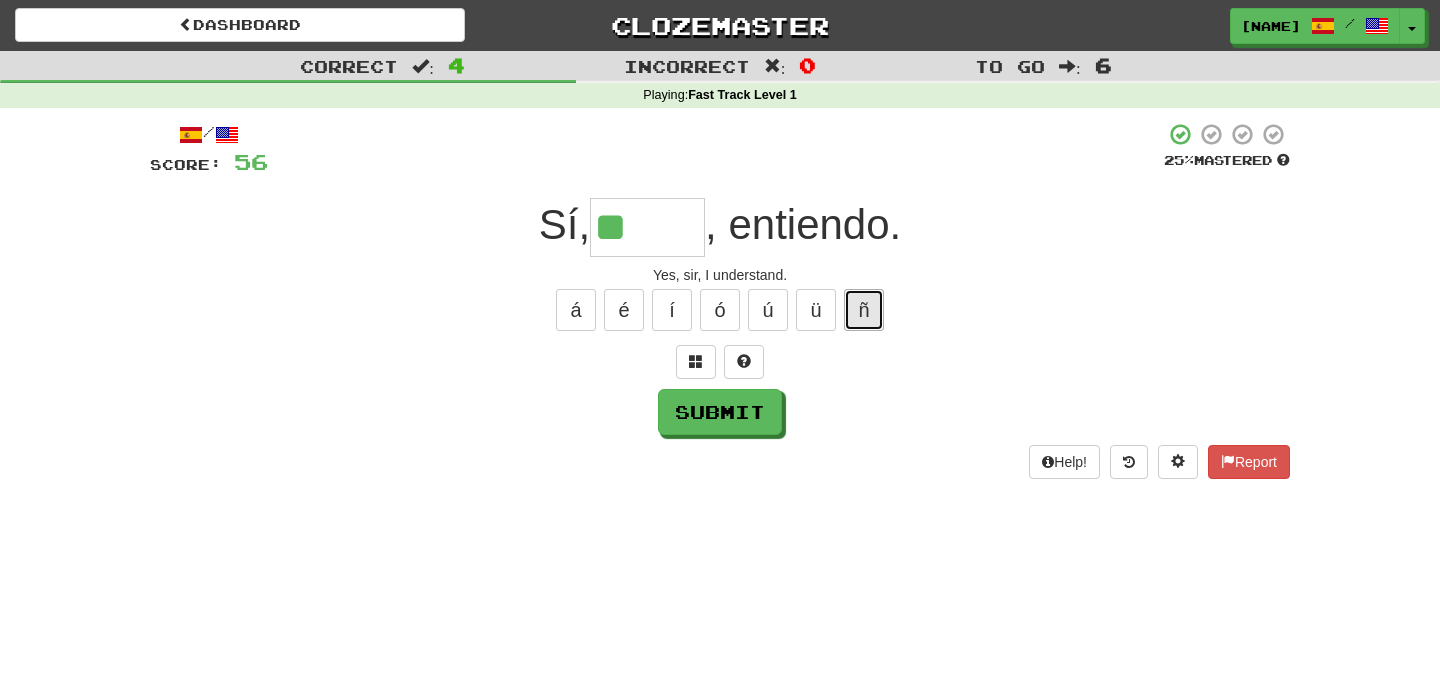 click on "ñ" at bounding box center (864, 310) 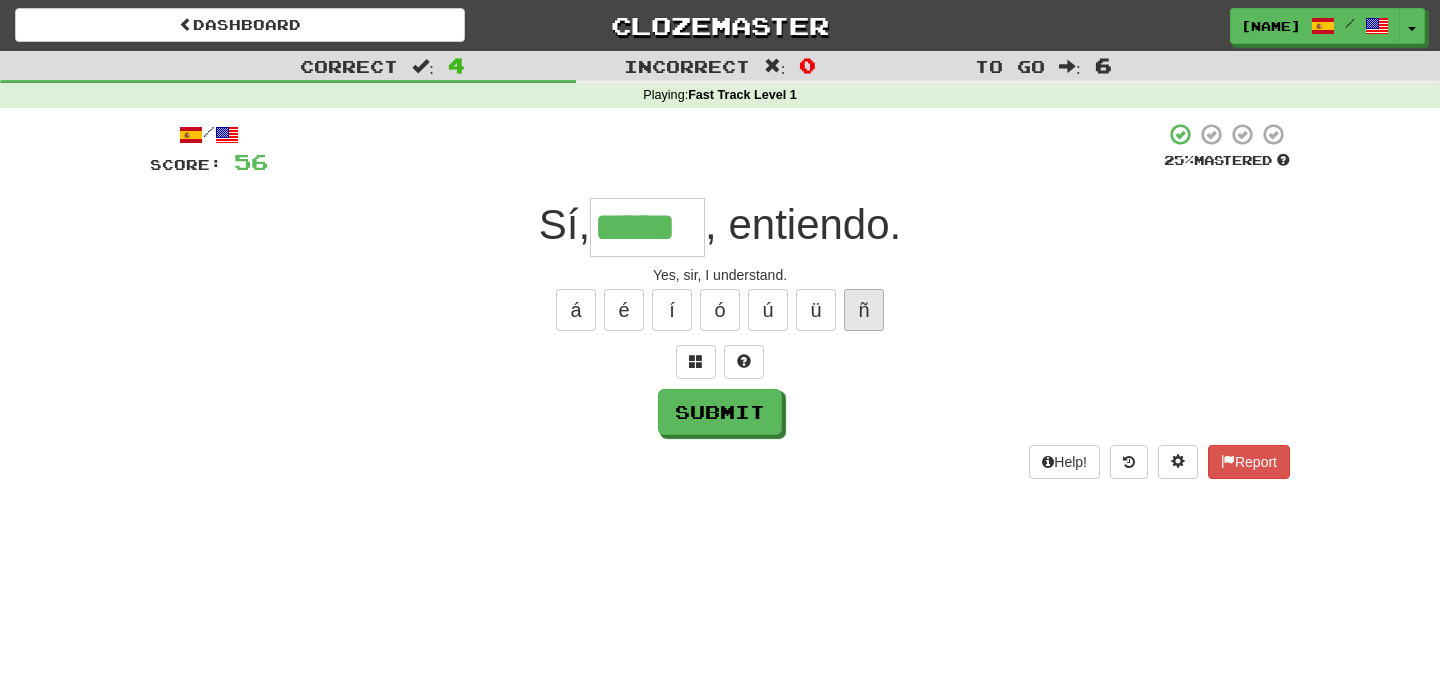 type on "*****" 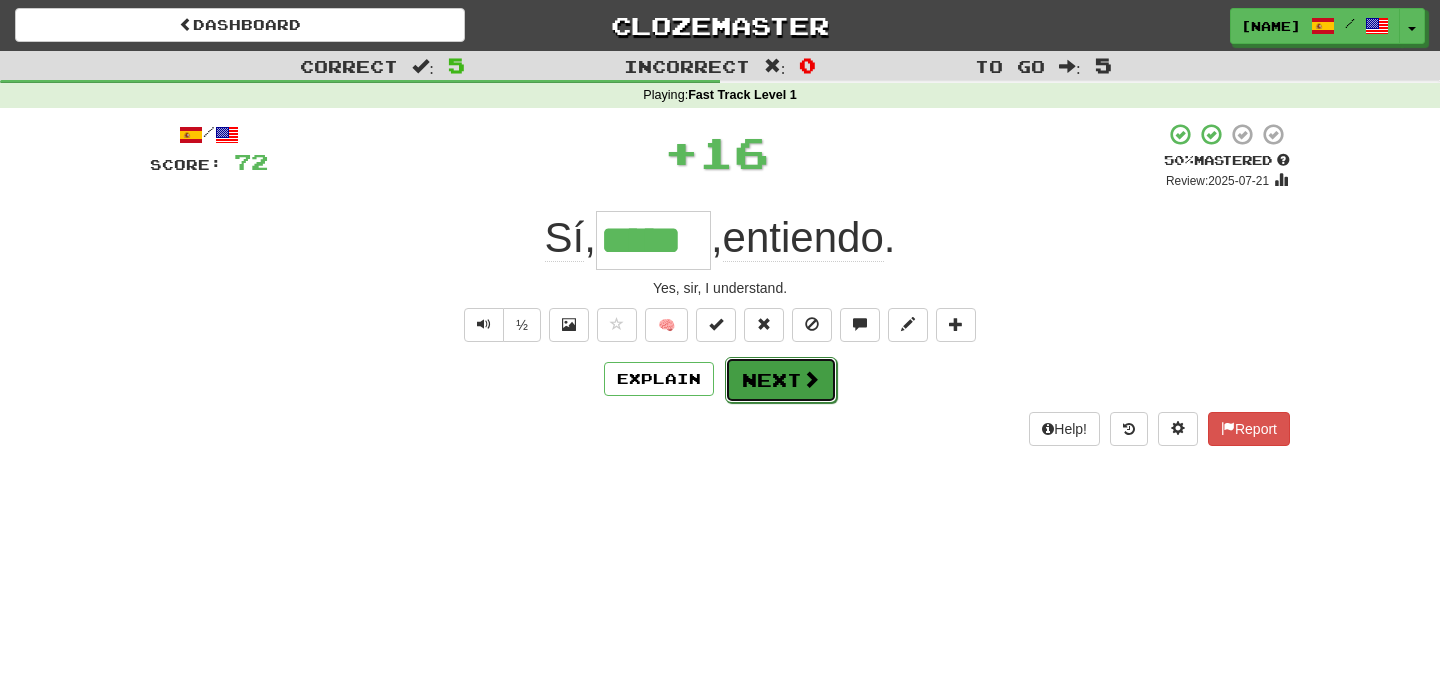 click on "Next" at bounding box center [781, 380] 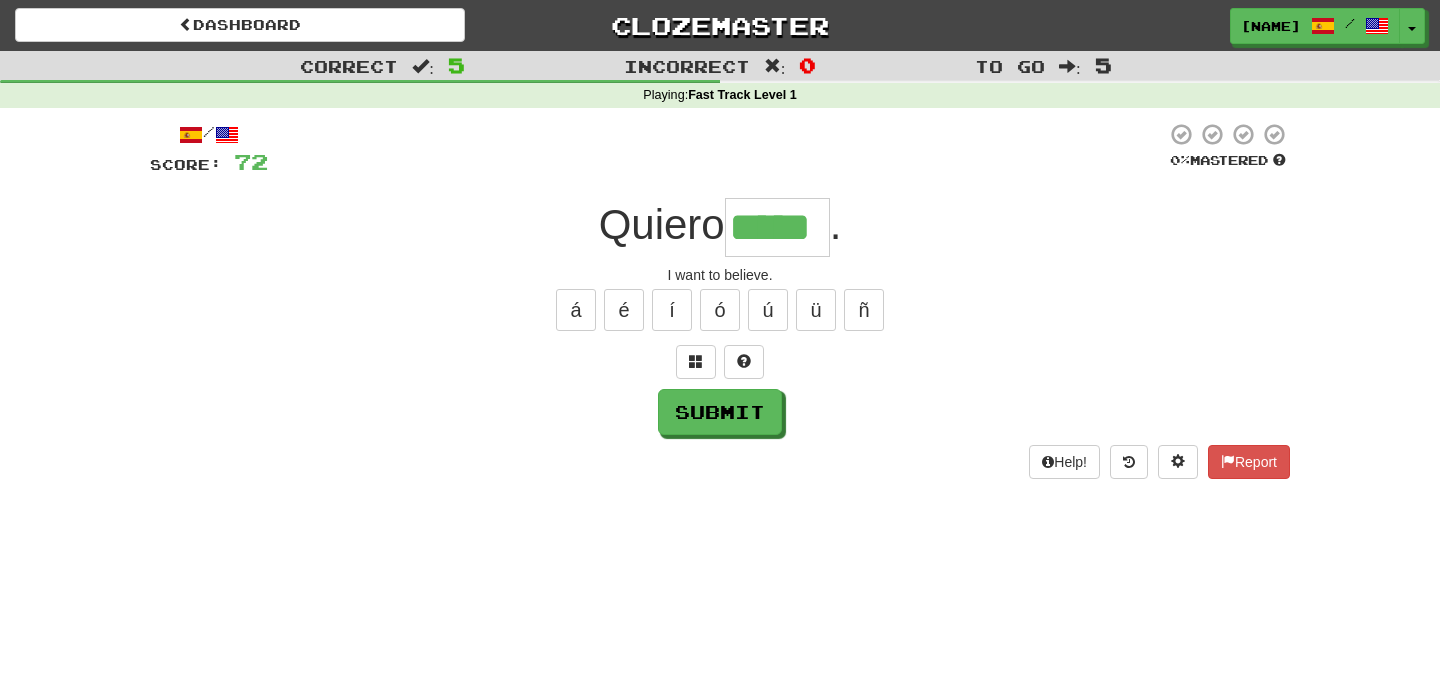 type on "*****" 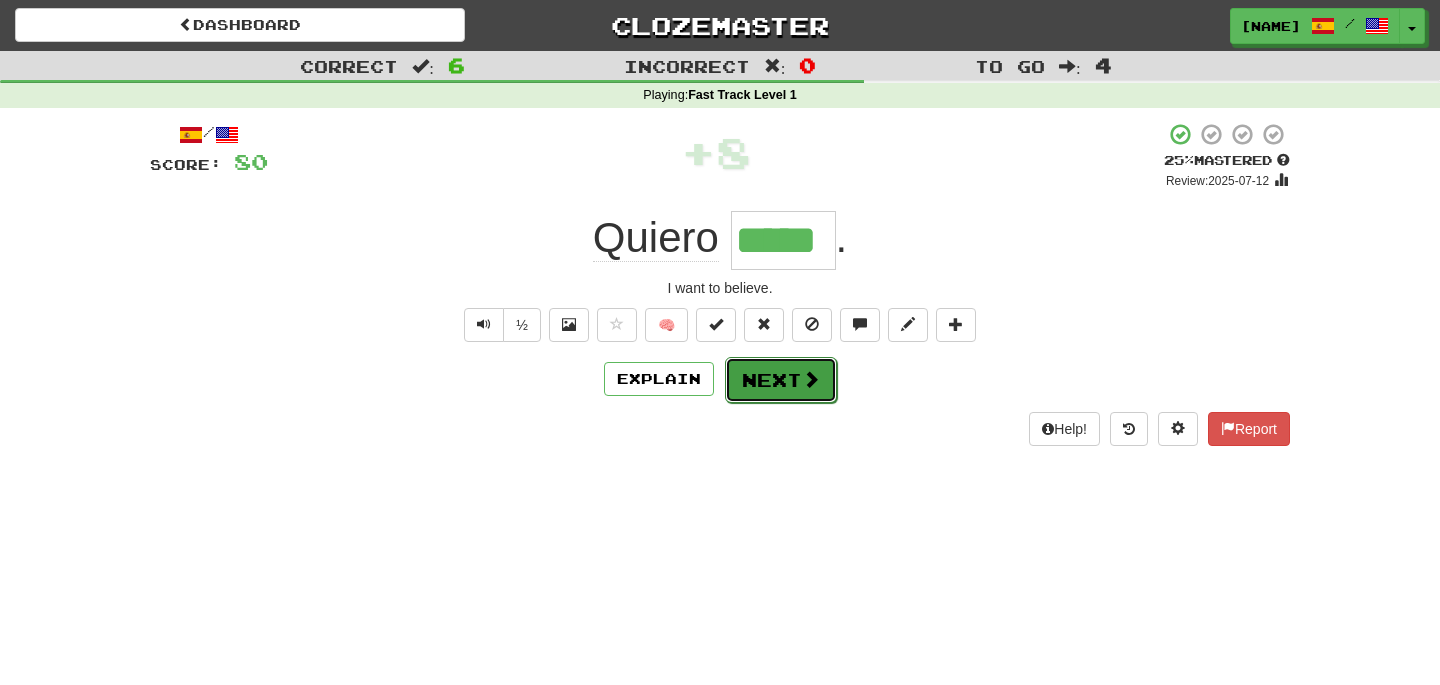 click on "Next" at bounding box center [781, 380] 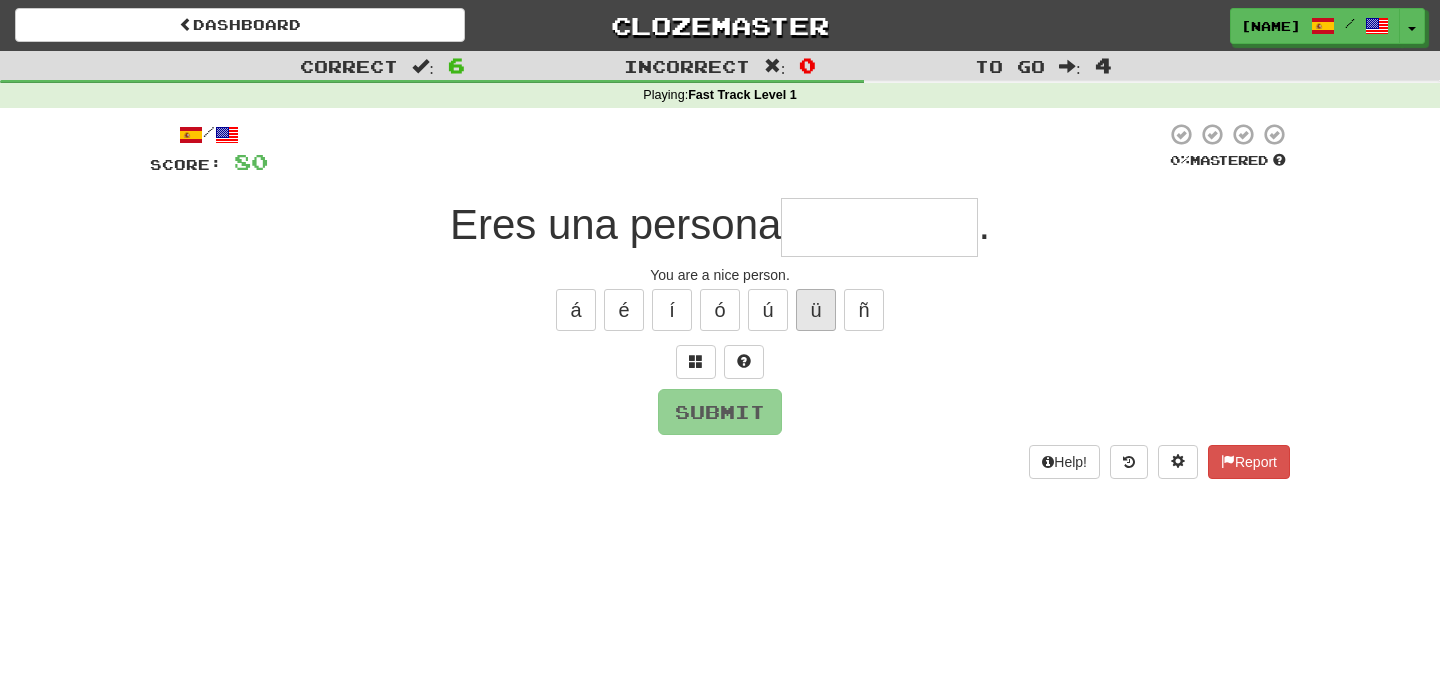 type on "*" 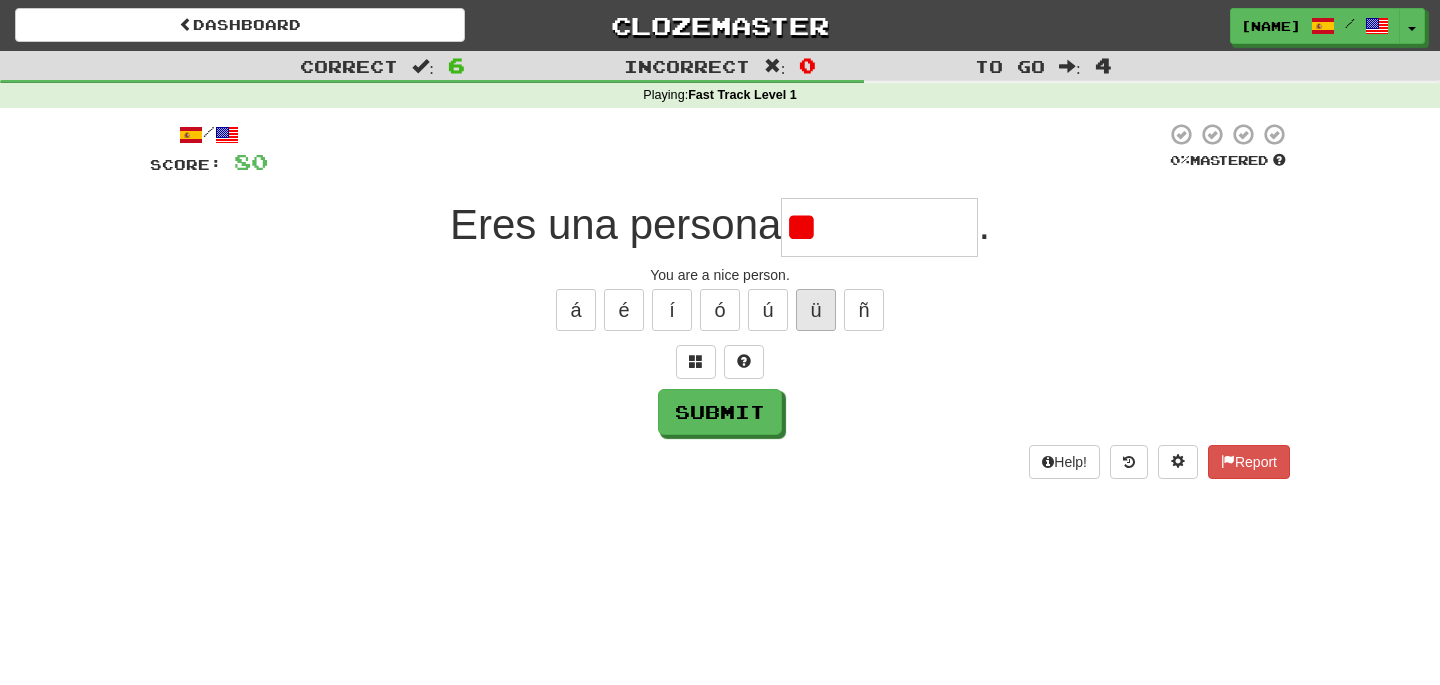 type on "*" 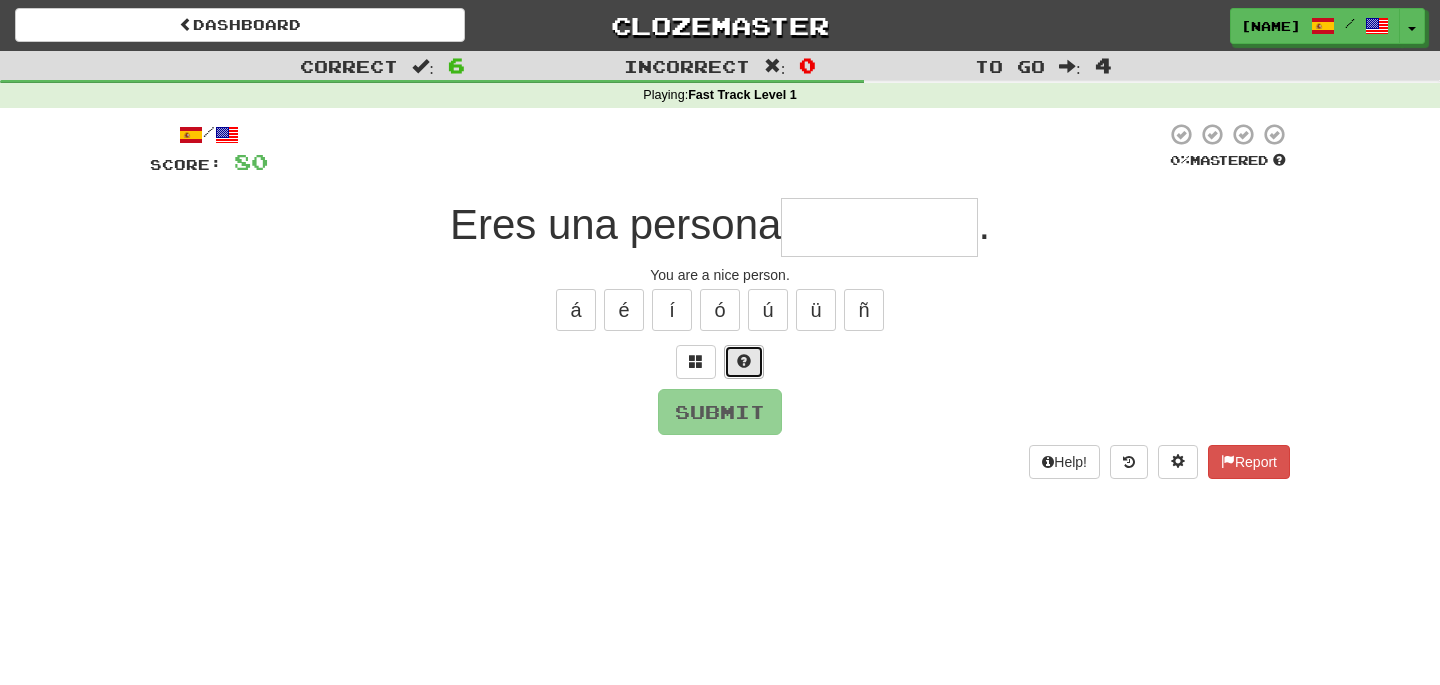 click at bounding box center (744, 362) 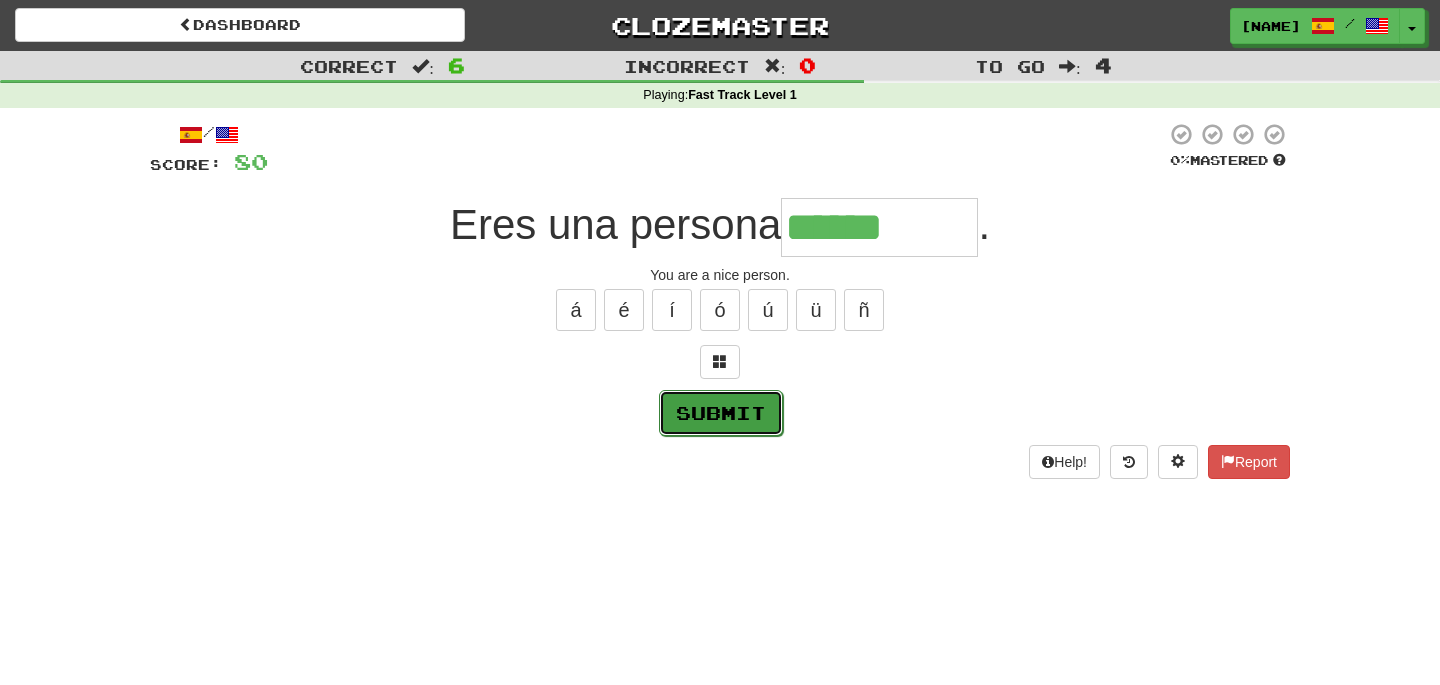 click on "Submit" at bounding box center [721, 413] 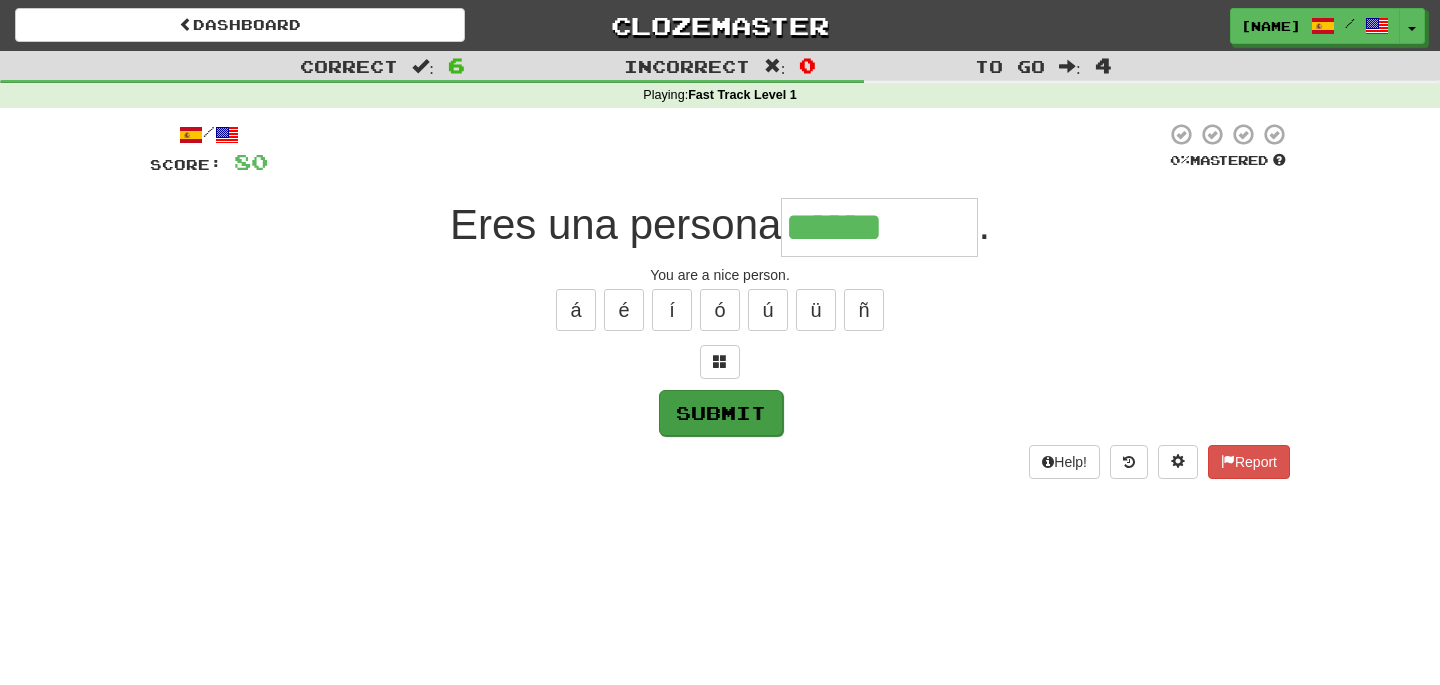 type on "*********" 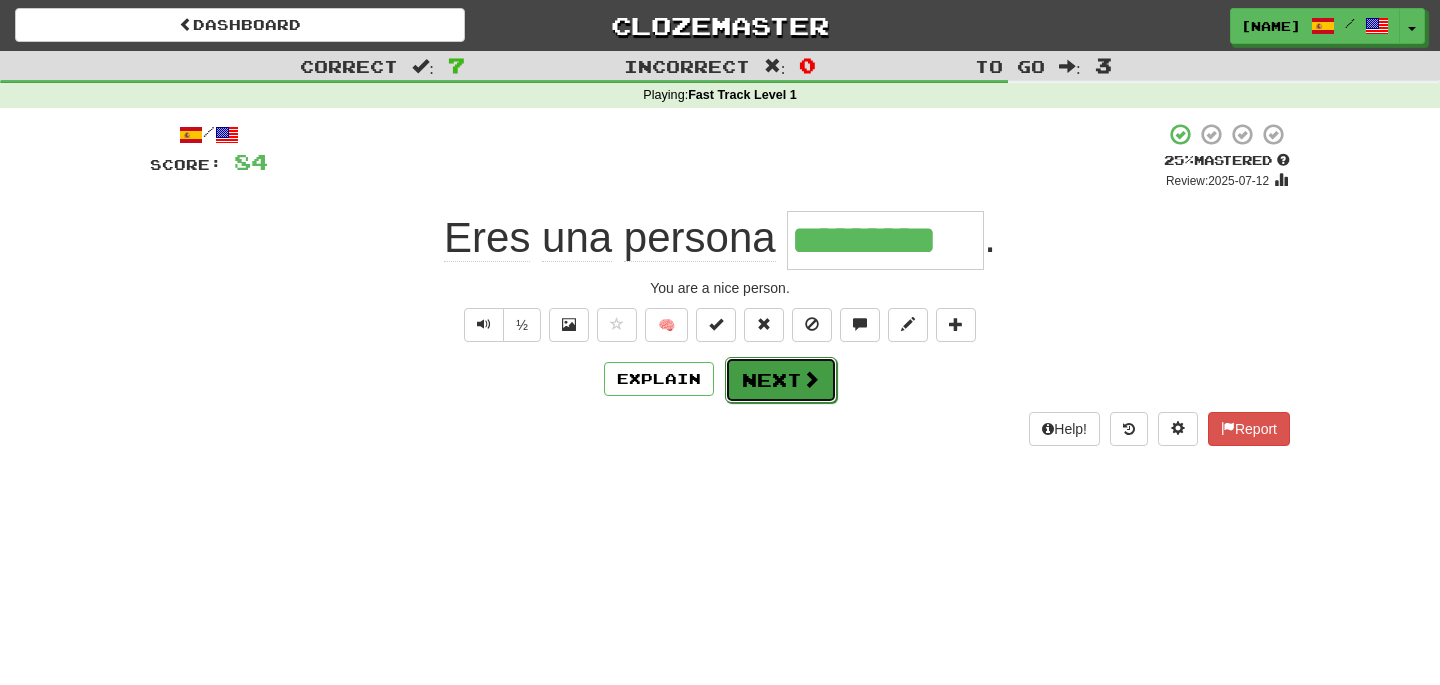 click on "Next" at bounding box center (781, 380) 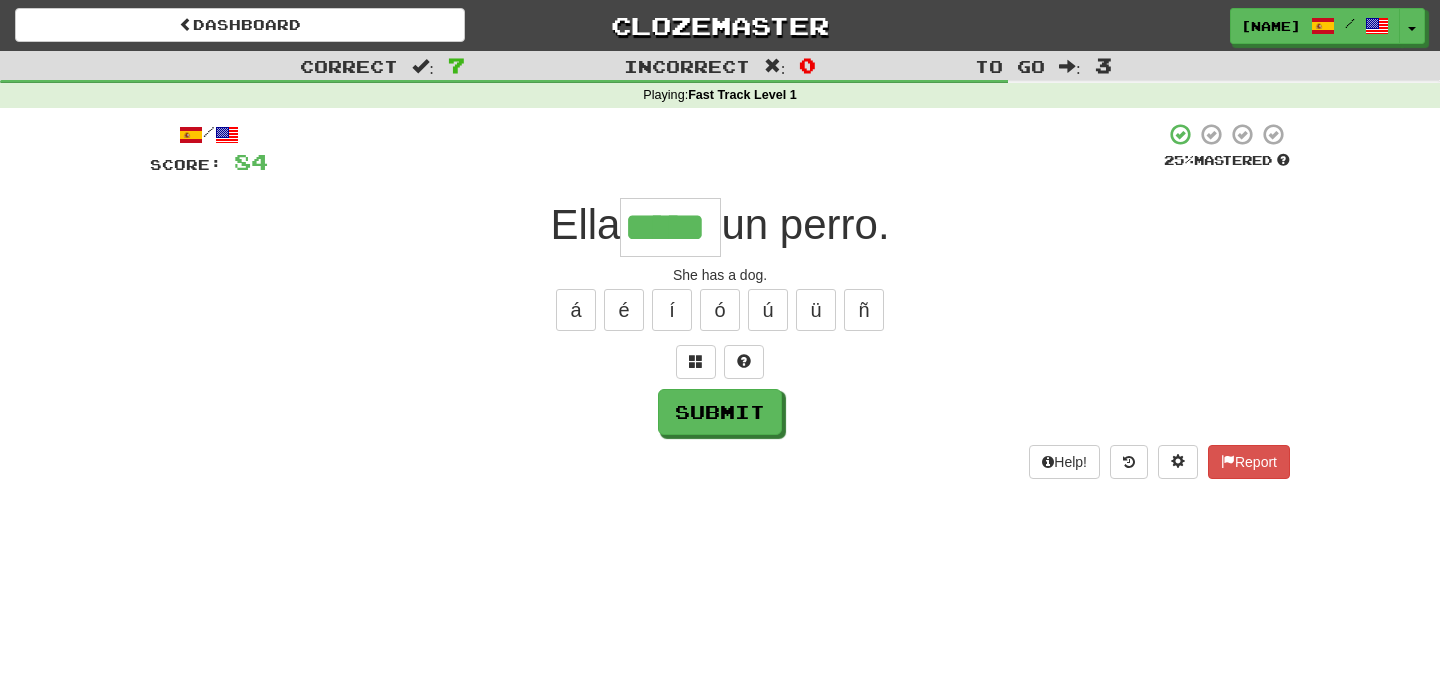 type on "*****" 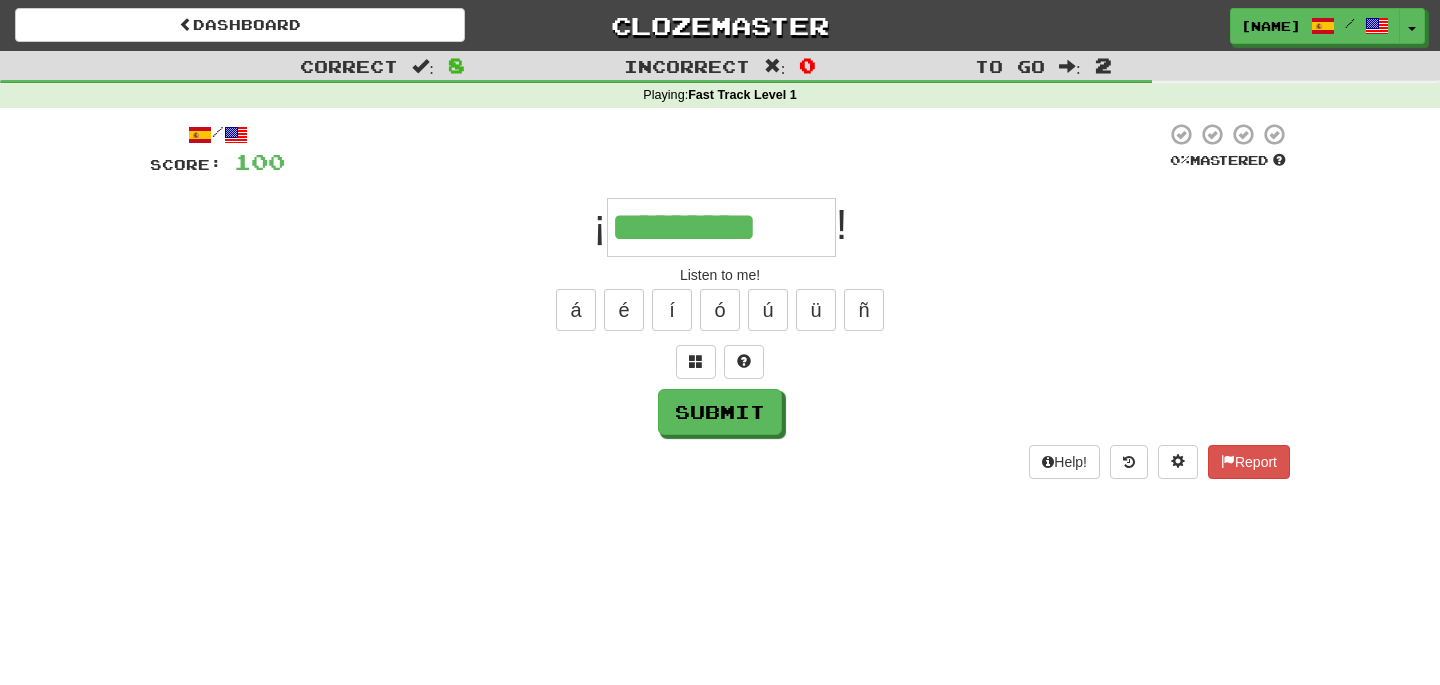 type on "*********" 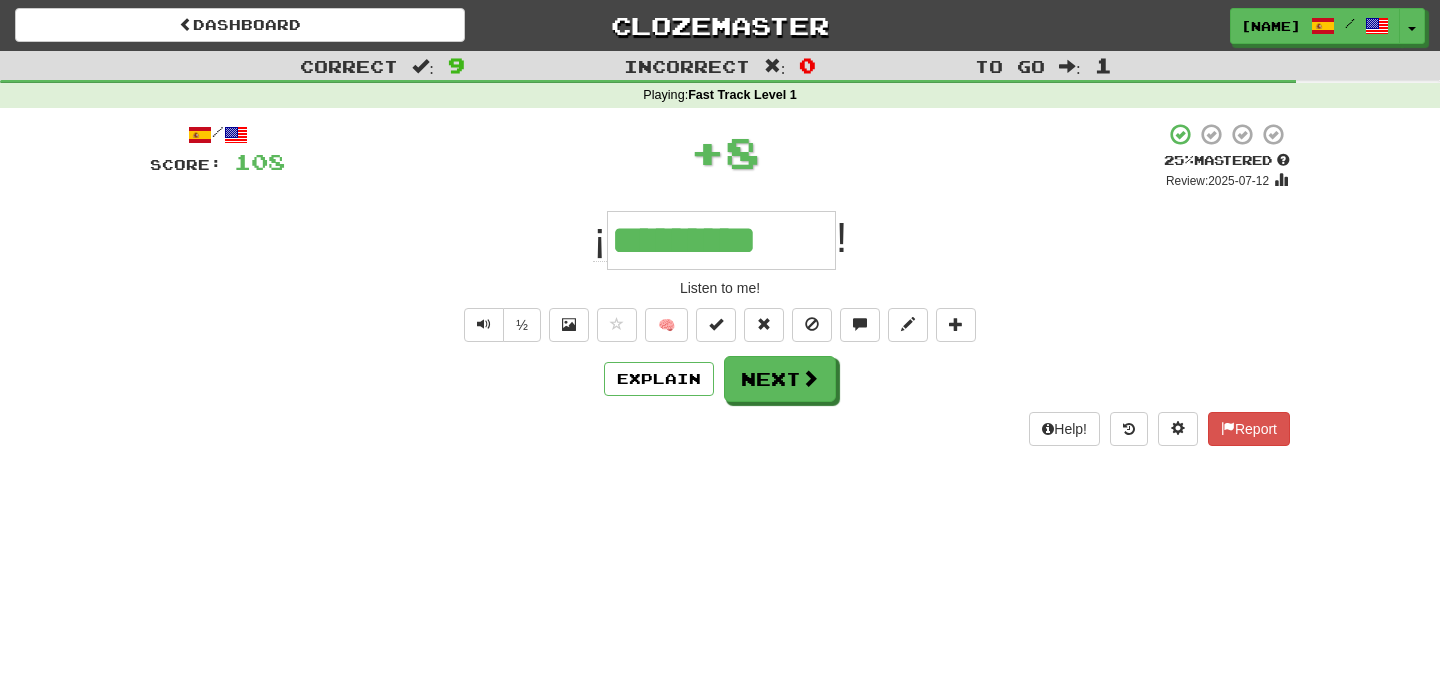 type 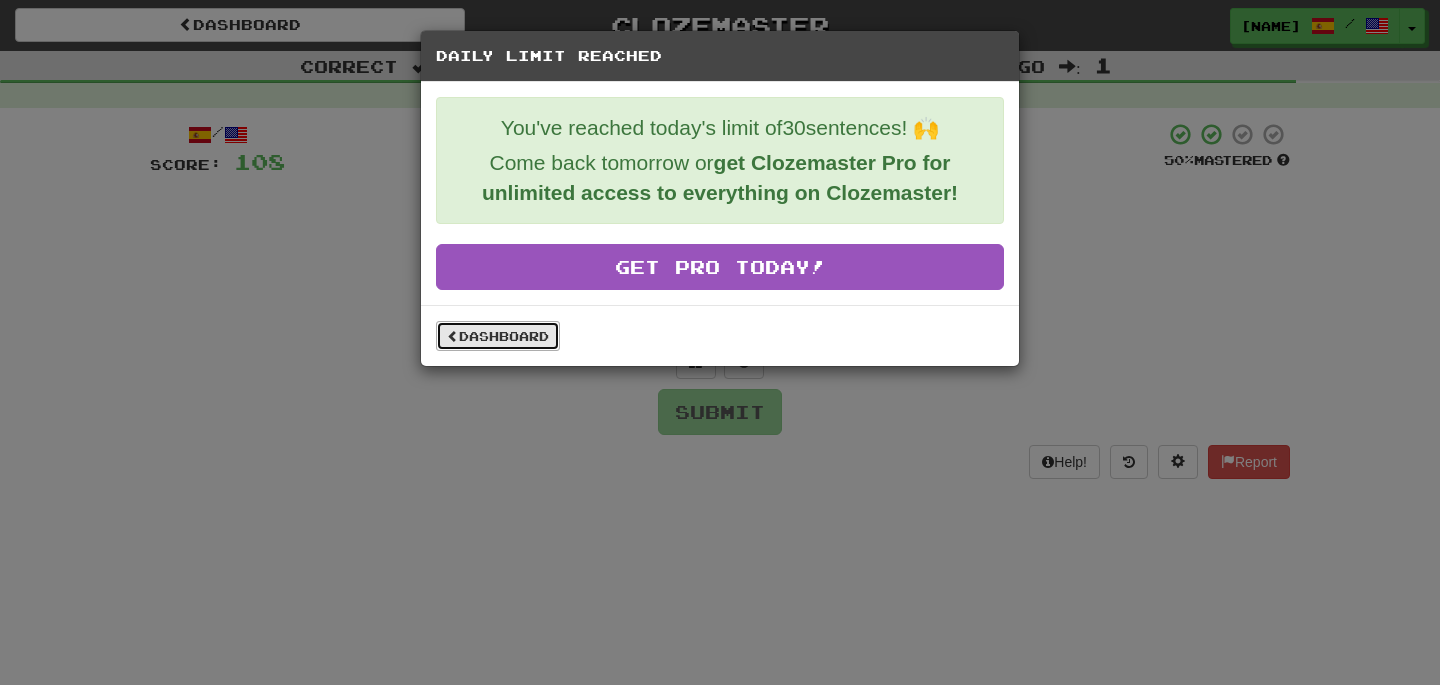 click on "Dashboard" at bounding box center [498, 336] 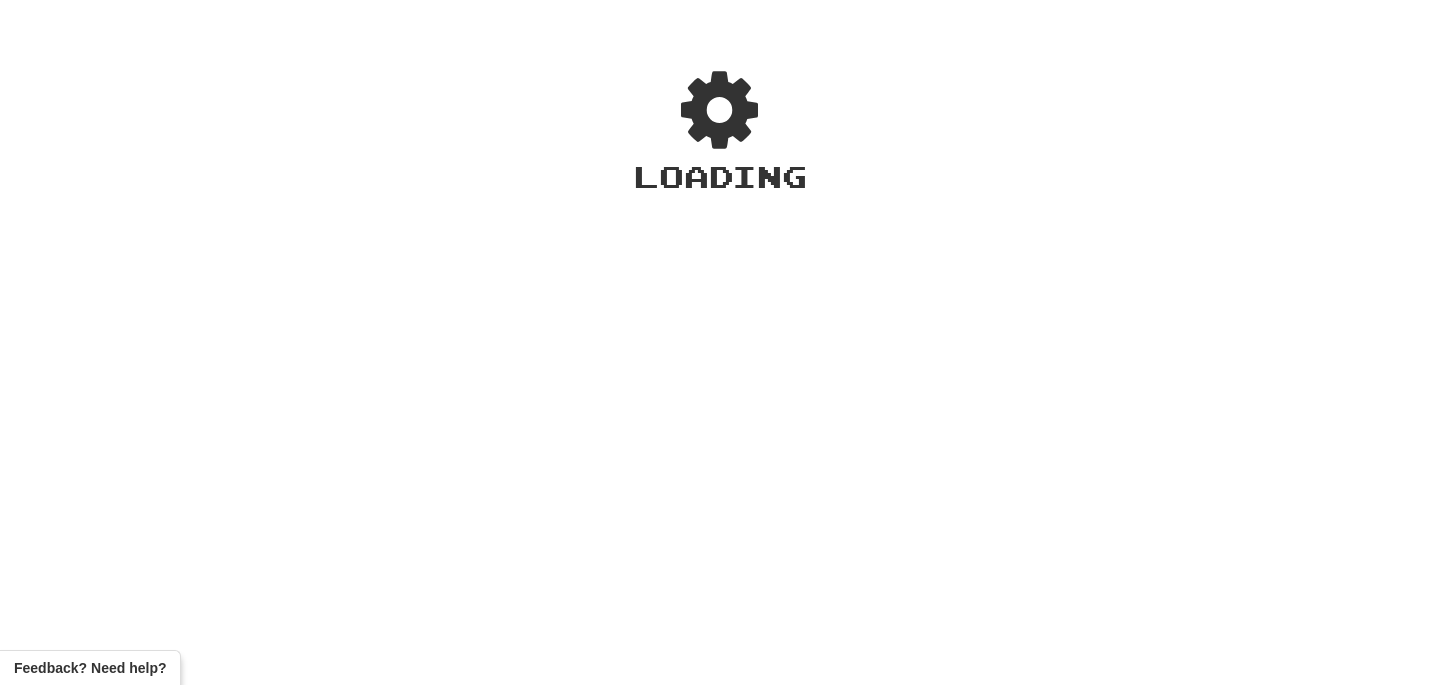scroll, scrollTop: 0, scrollLeft: 0, axis: both 